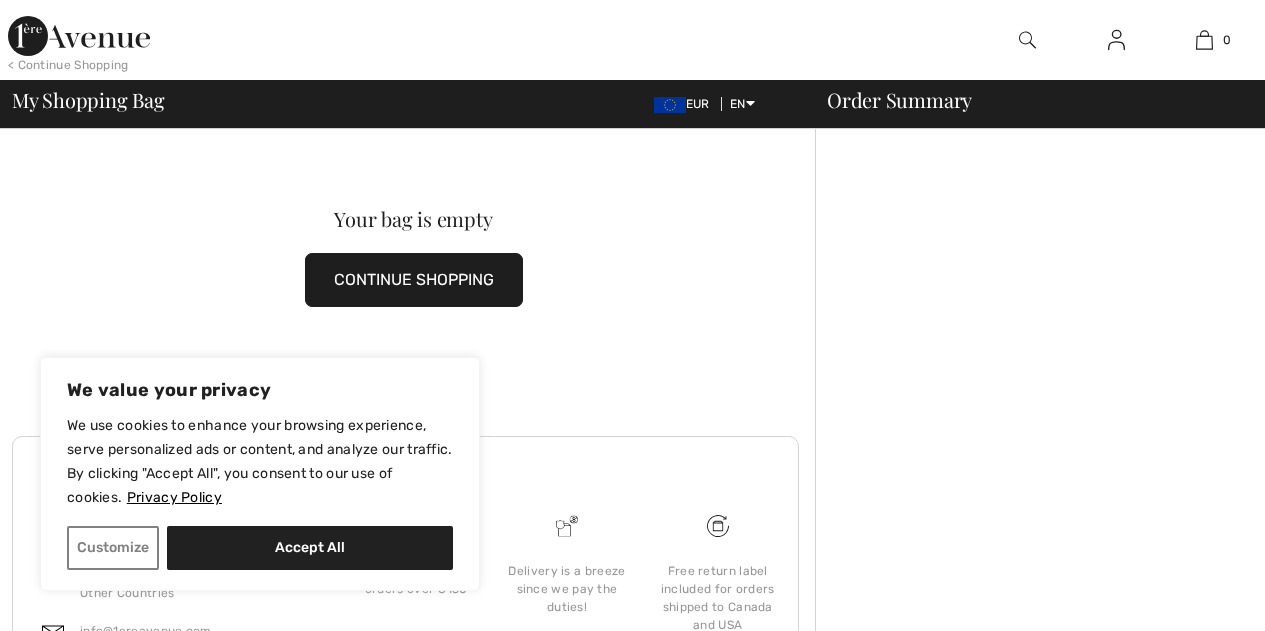 scroll, scrollTop: 0, scrollLeft: 0, axis: both 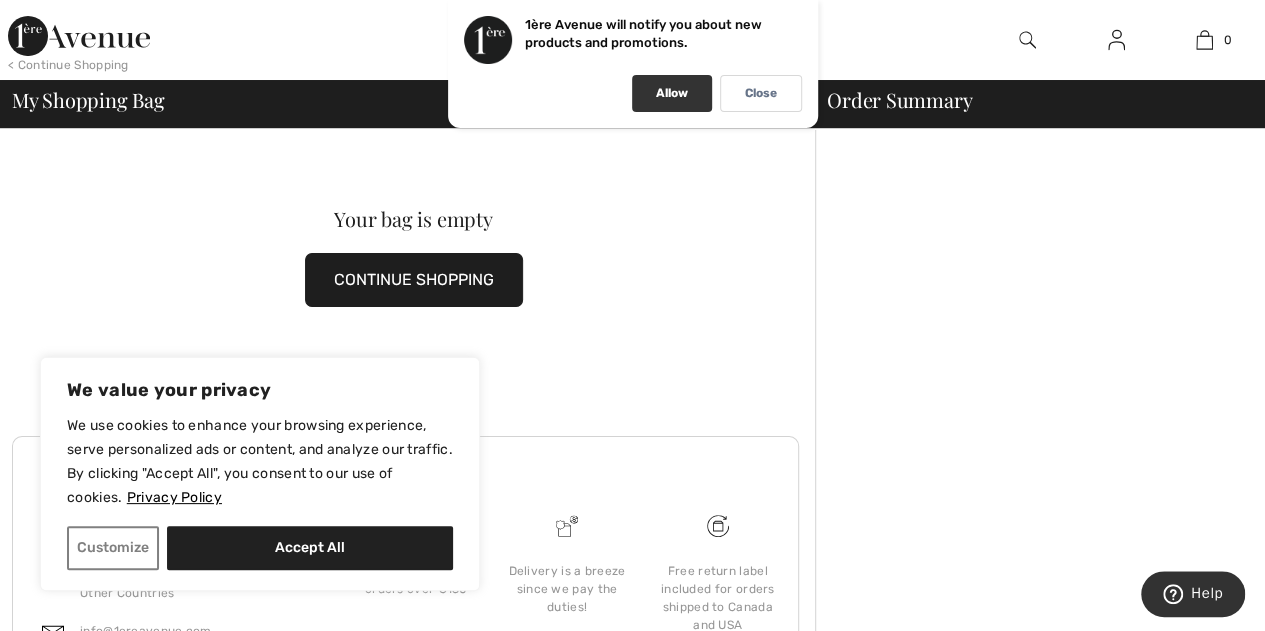 click on "Allow" at bounding box center (672, 93) 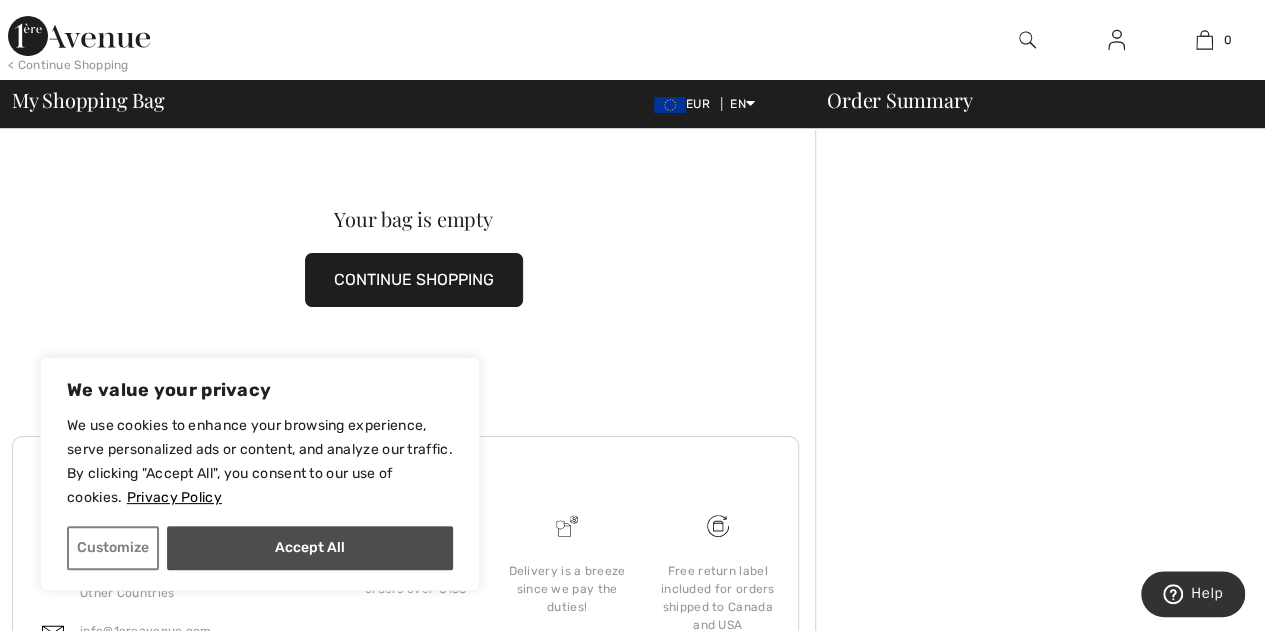 click on "Accept All" at bounding box center (310, 548) 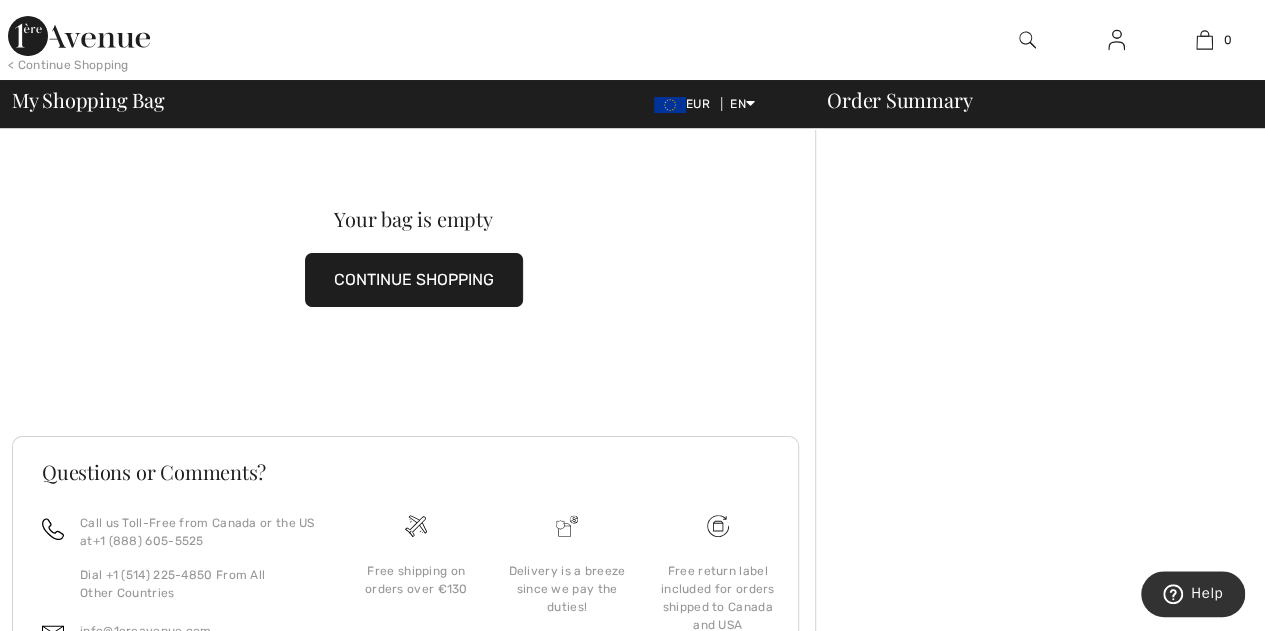 checkbox on "true" 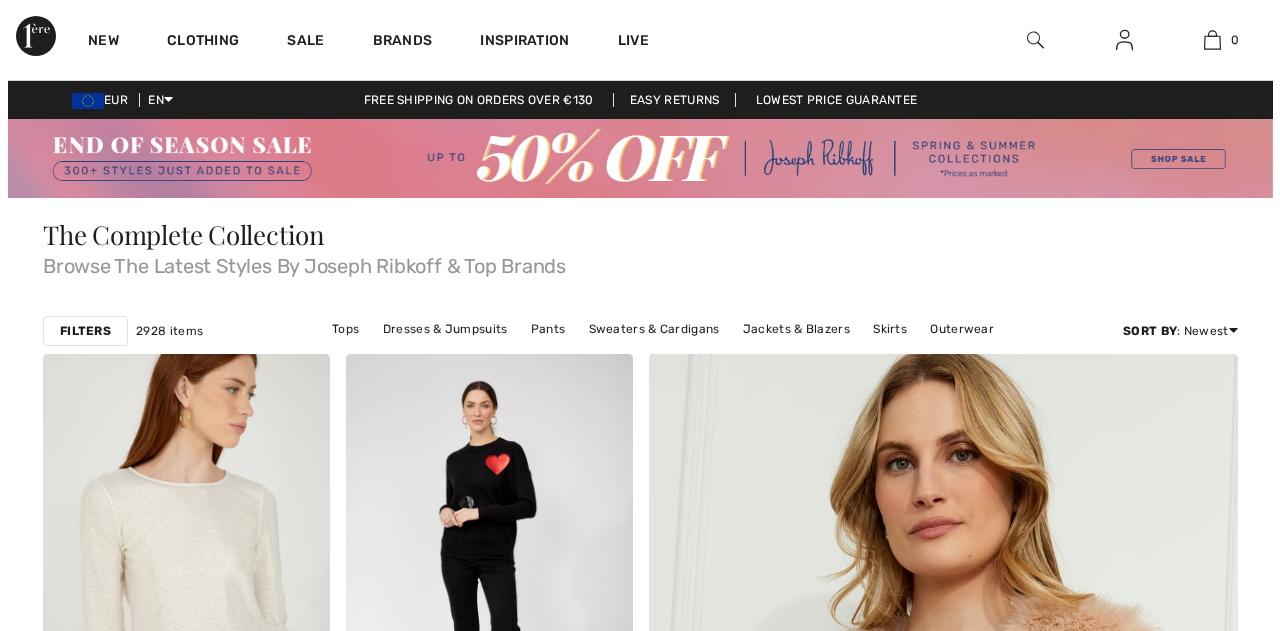scroll, scrollTop: 0, scrollLeft: 0, axis: both 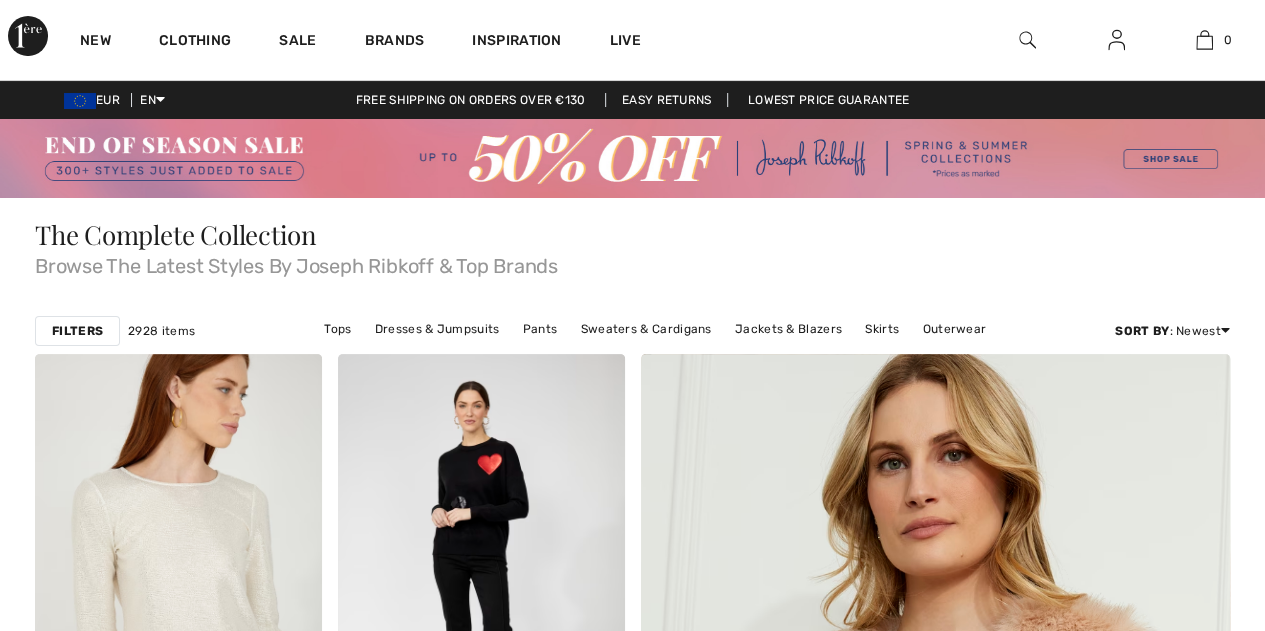 click at bounding box center [1027, 40] 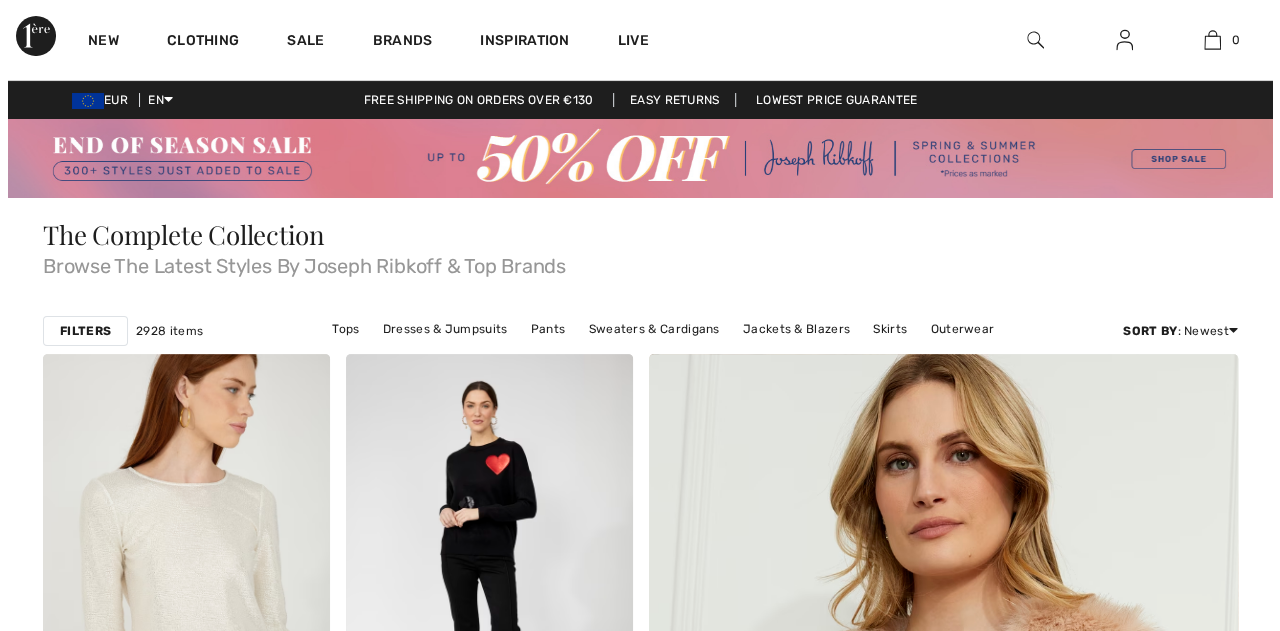 scroll, scrollTop: 0, scrollLeft: 0, axis: both 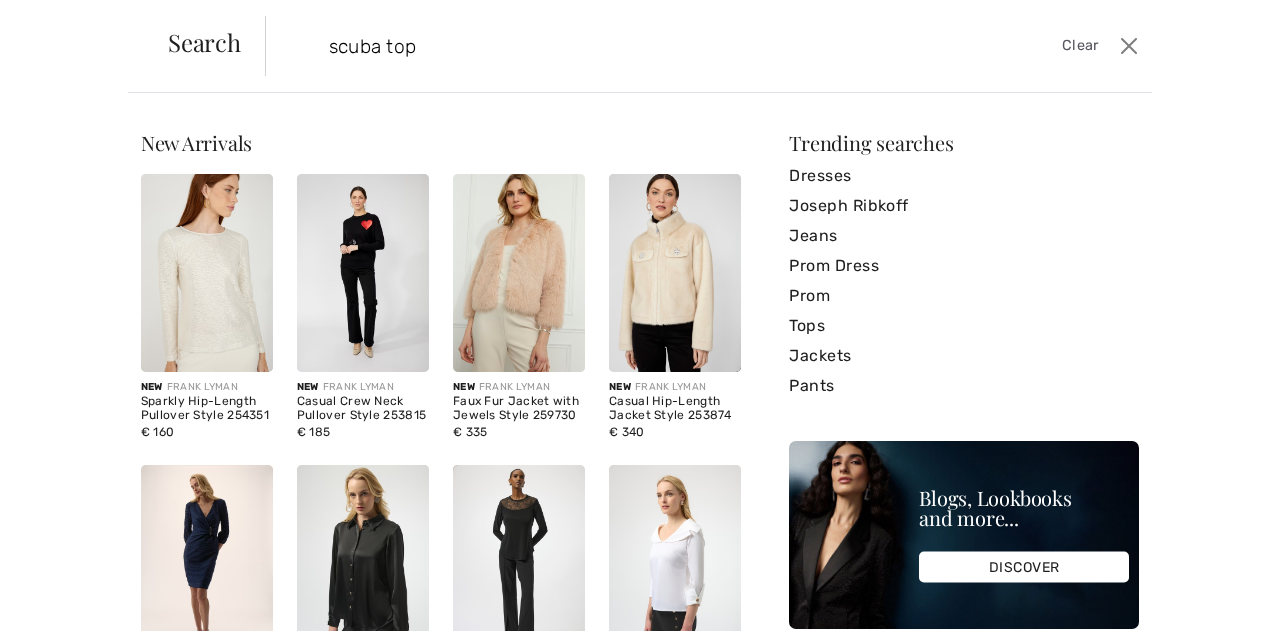 type on "scuba top" 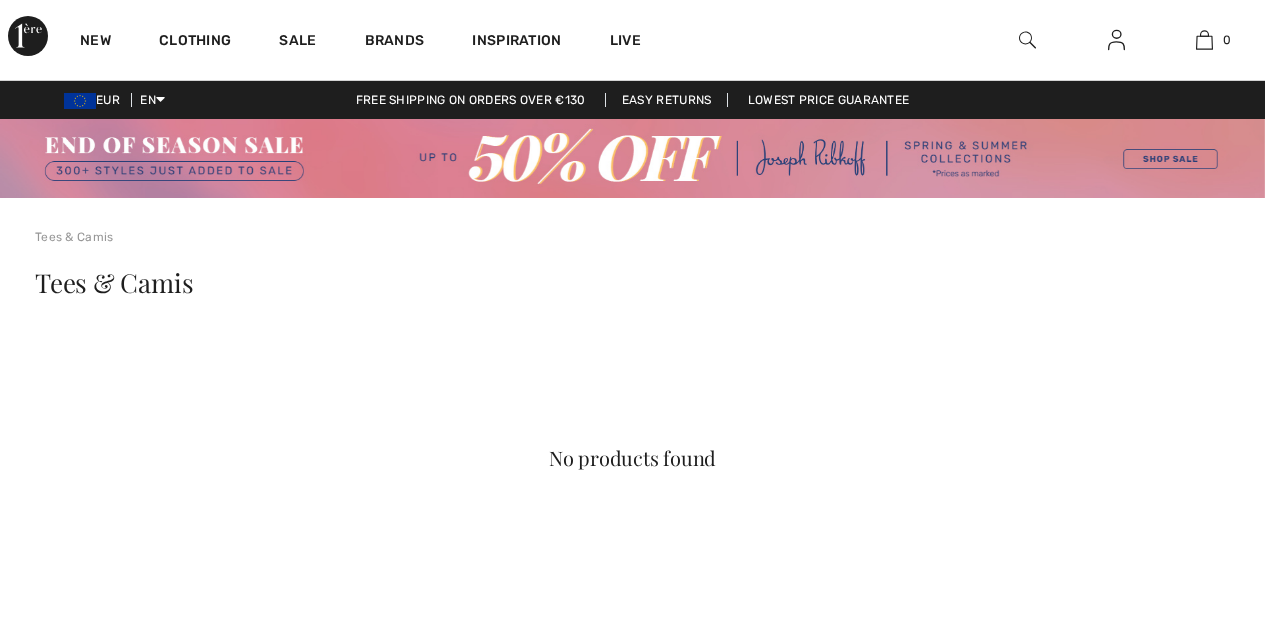 scroll, scrollTop: 0, scrollLeft: 0, axis: both 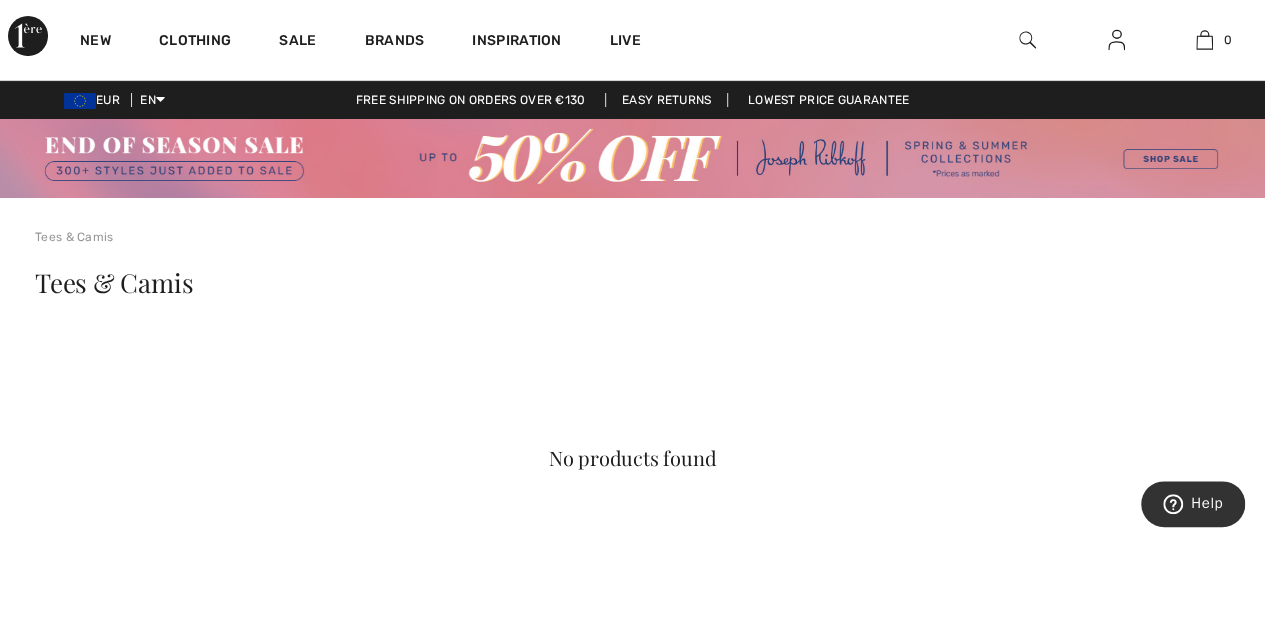 click at bounding box center (1027, 40) 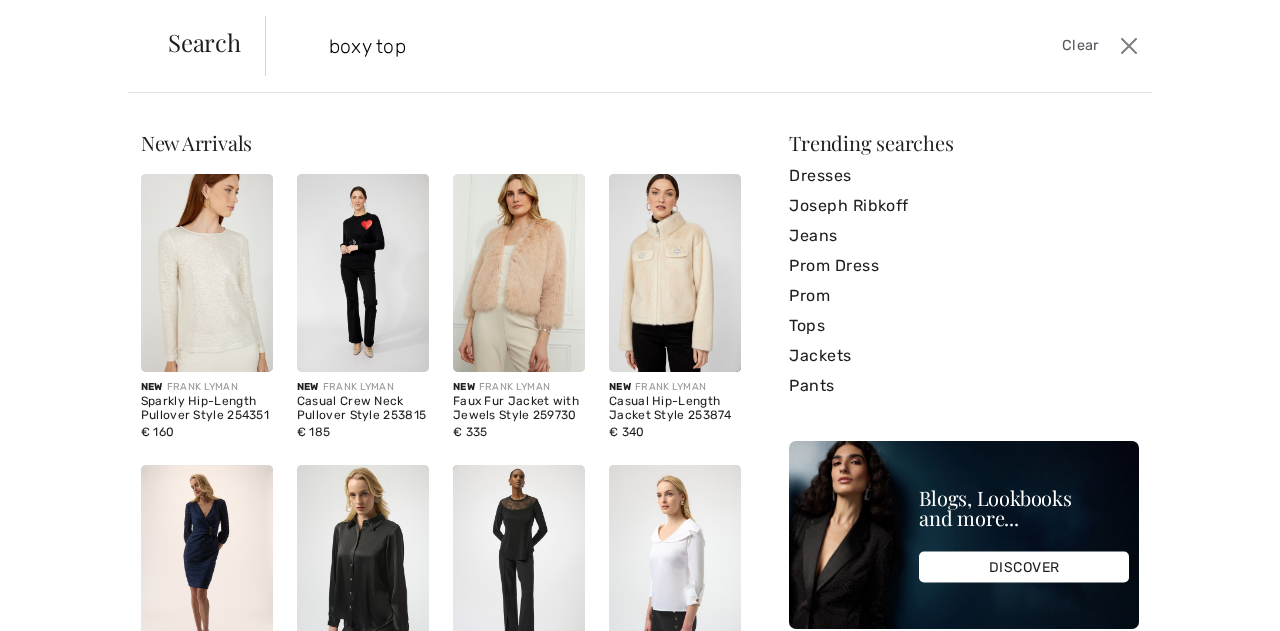 type on "boxy top" 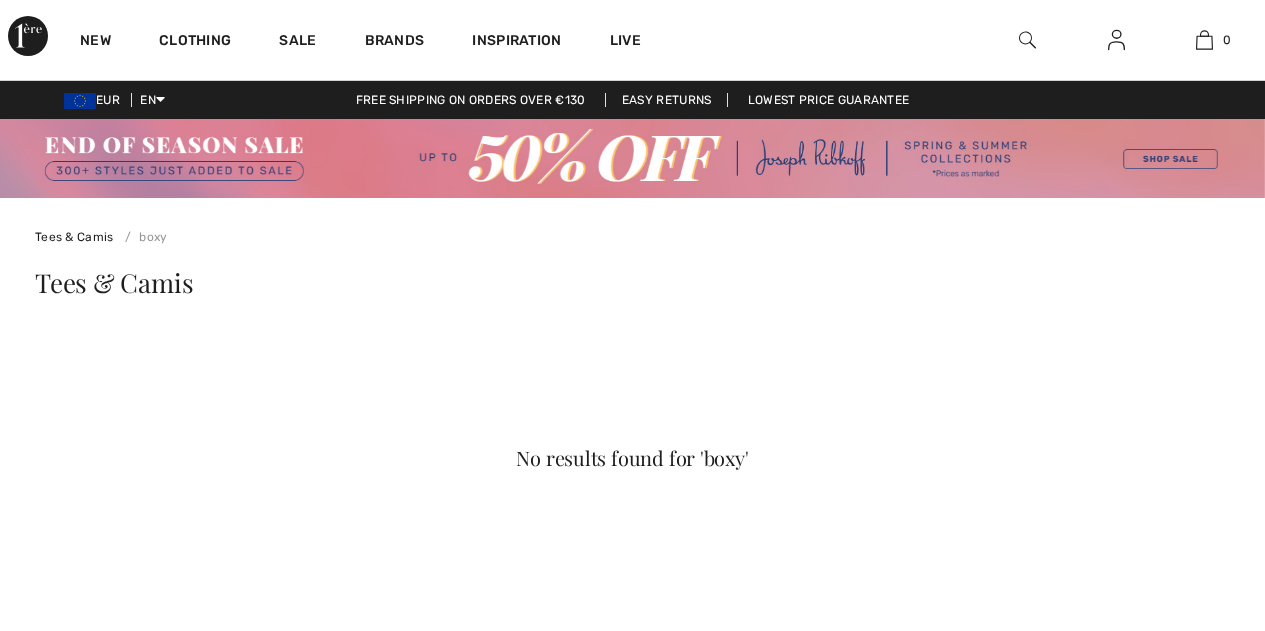 scroll, scrollTop: 0, scrollLeft: 0, axis: both 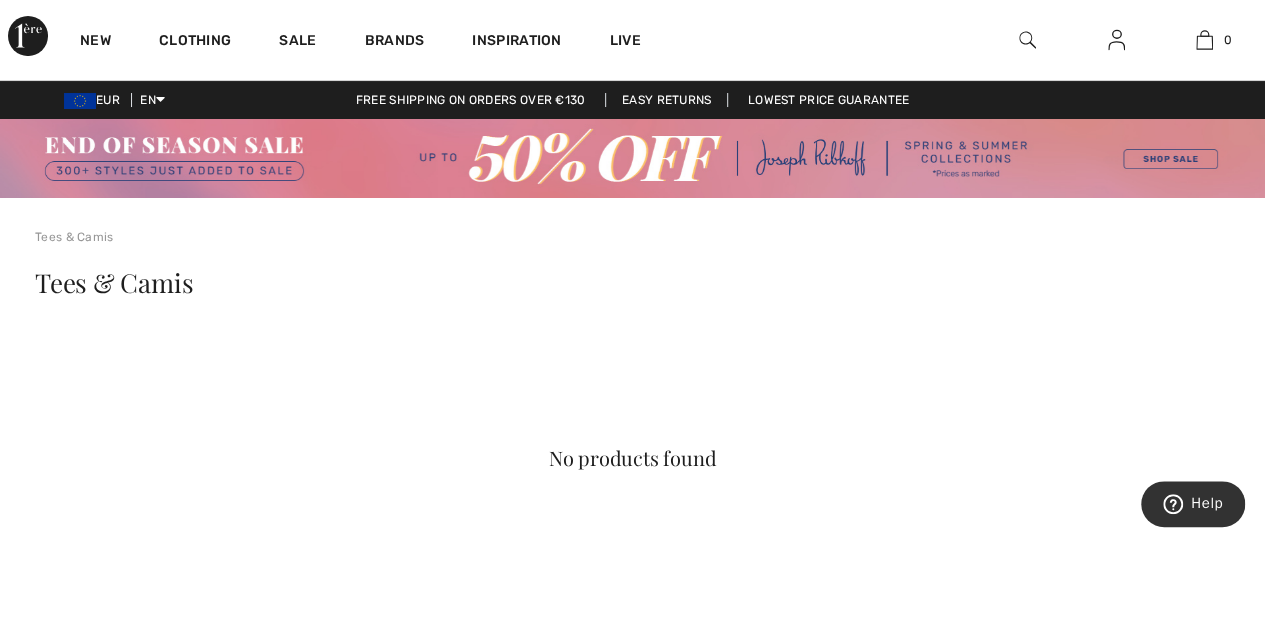 click at bounding box center (1027, 40) 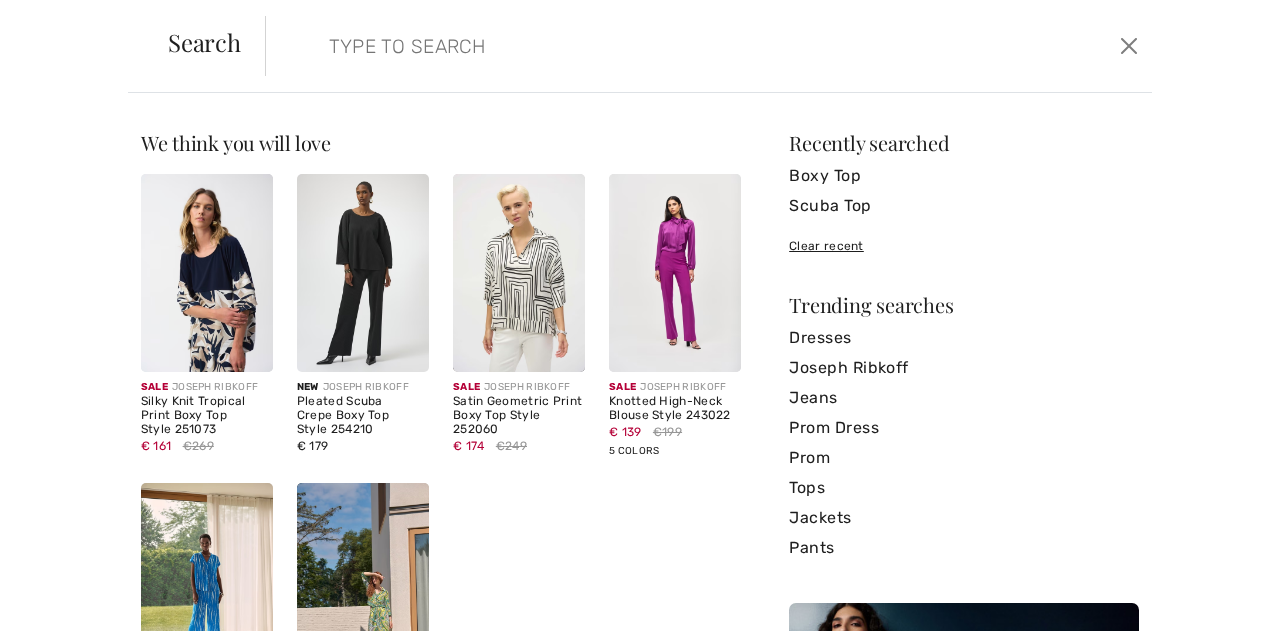 click at bounding box center (363, 273) 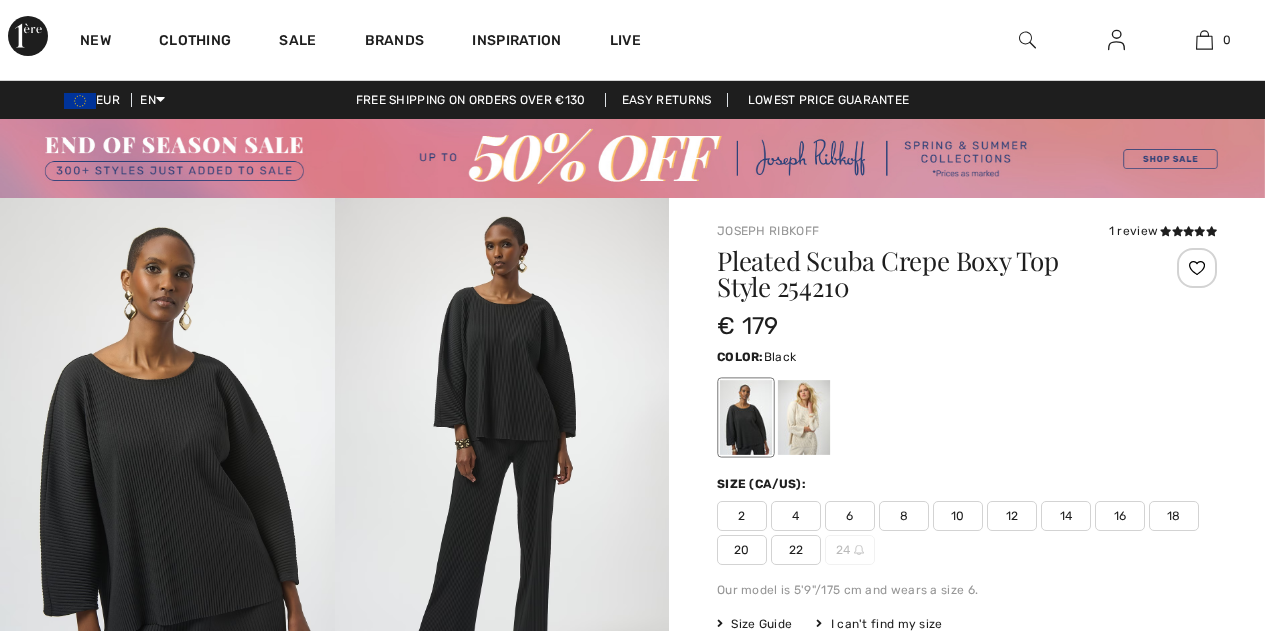scroll, scrollTop: 0, scrollLeft: 0, axis: both 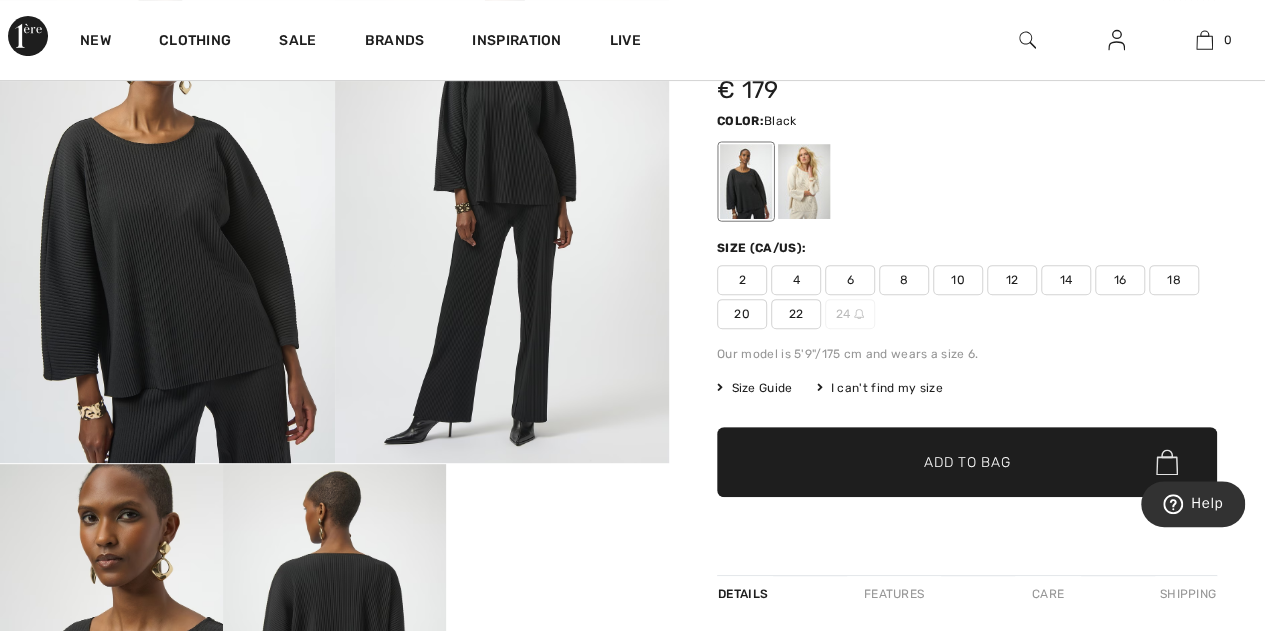 click on "18" at bounding box center [1174, 280] 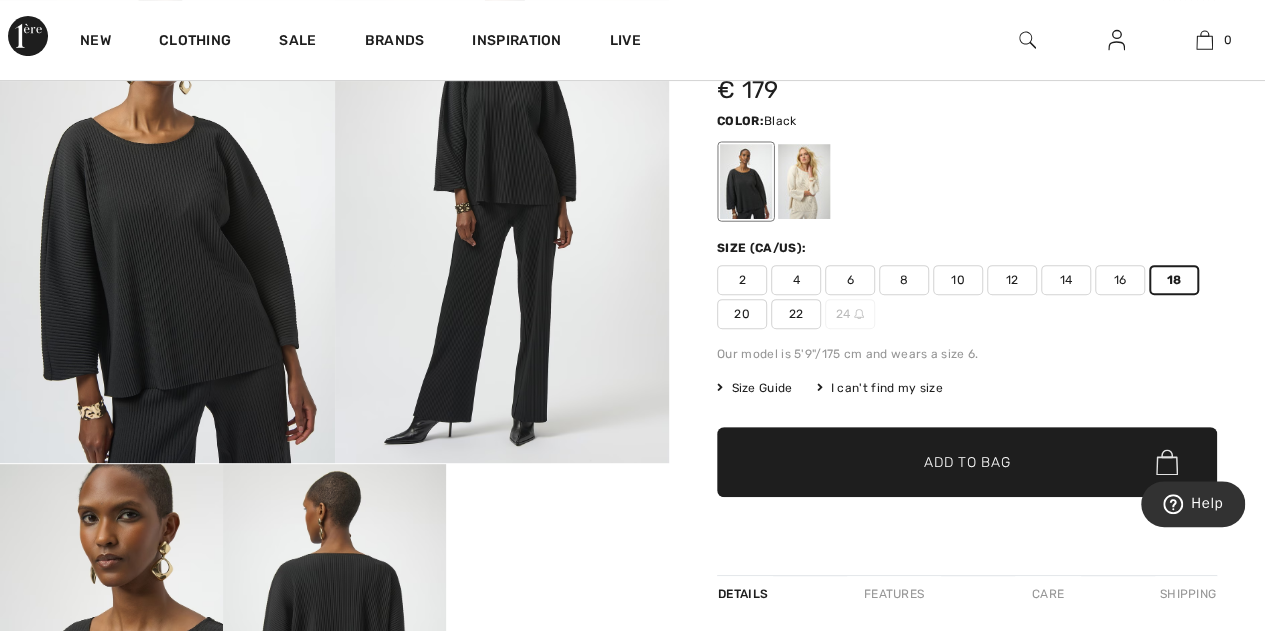 click on "Add to Bag" at bounding box center (967, 462) 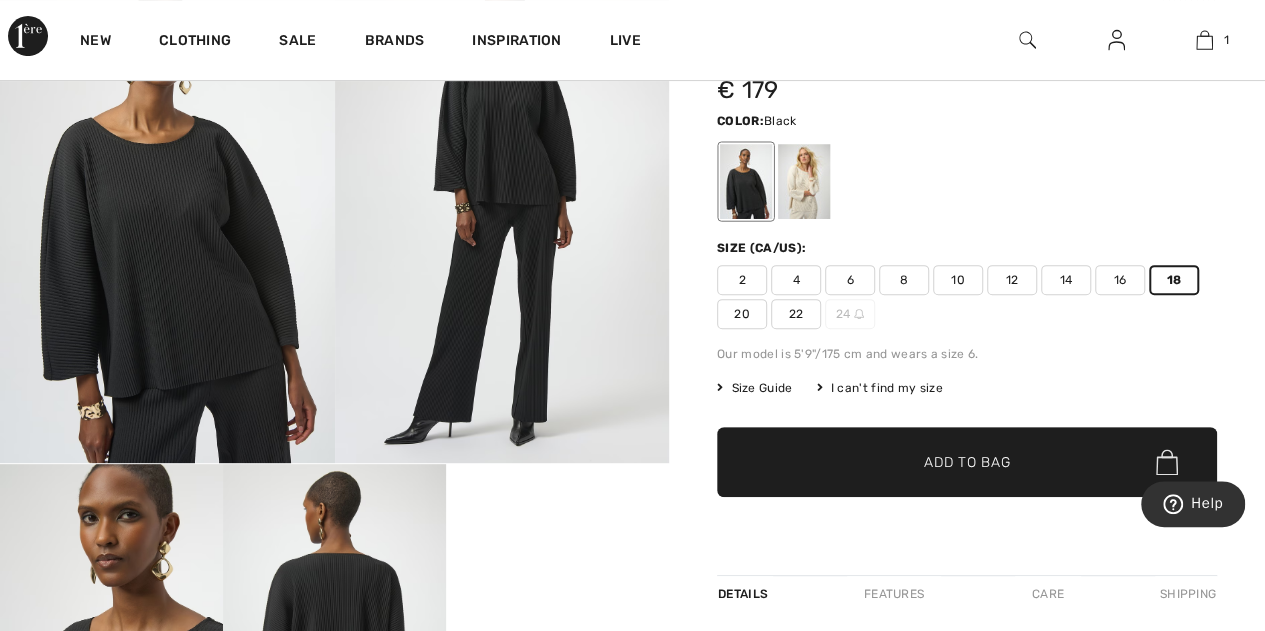 click on "2 4 6 8 10 12 14 16 18 20 22 24" at bounding box center (967, 297) 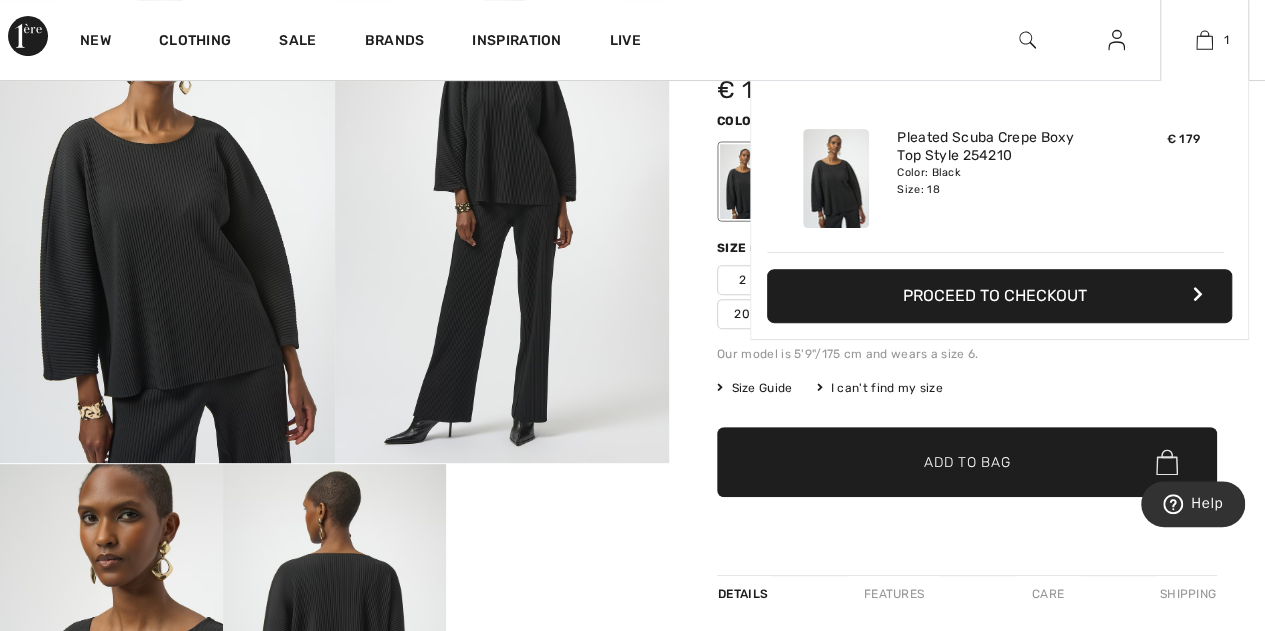 click on "Proceed to Checkout" at bounding box center [999, 296] 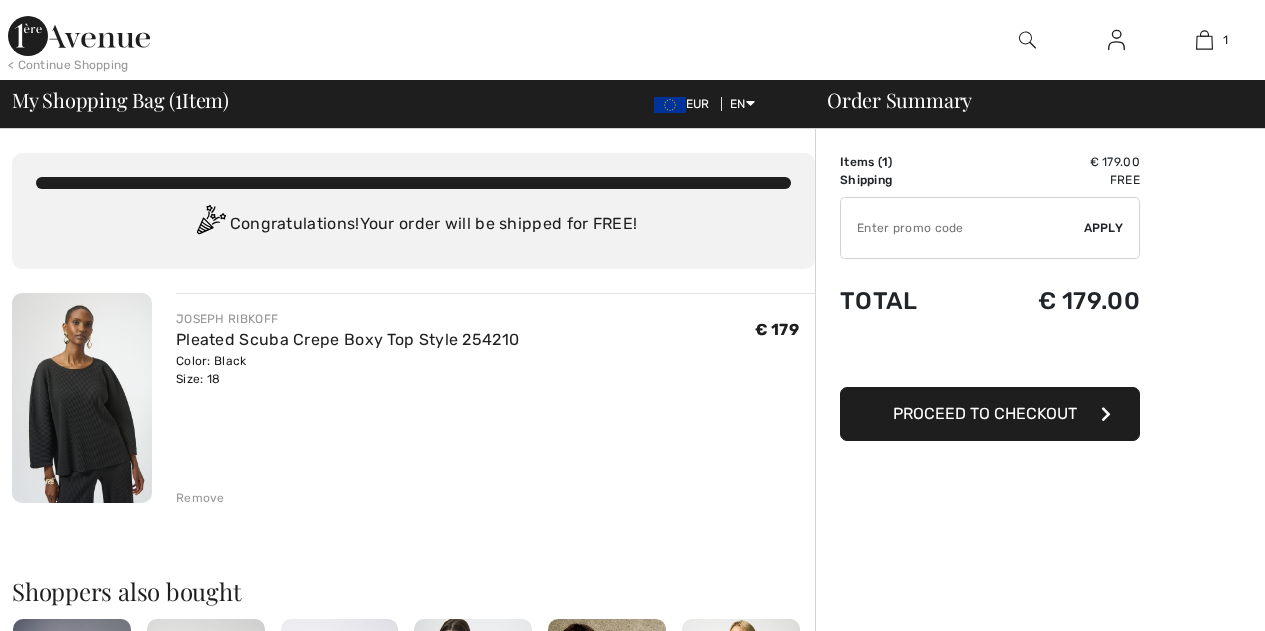scroll, scrollTop: 0, scrollLeft: 0, axis: both 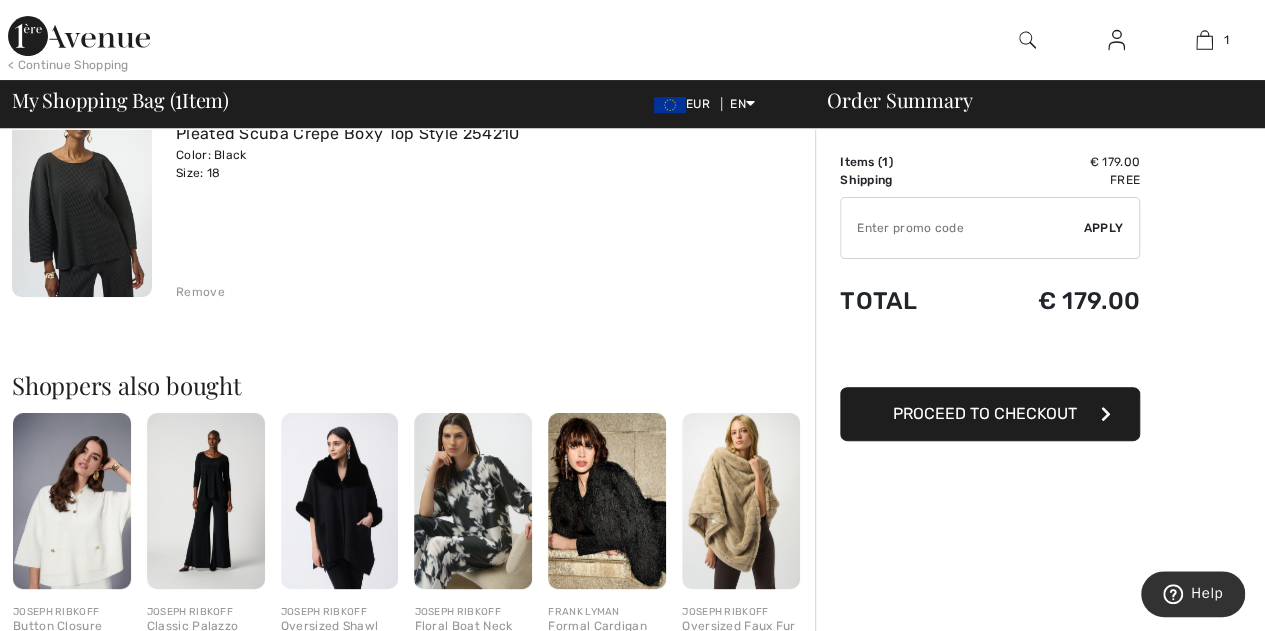 click on "Proceed to Checkout" at bounding box center (985, 413) 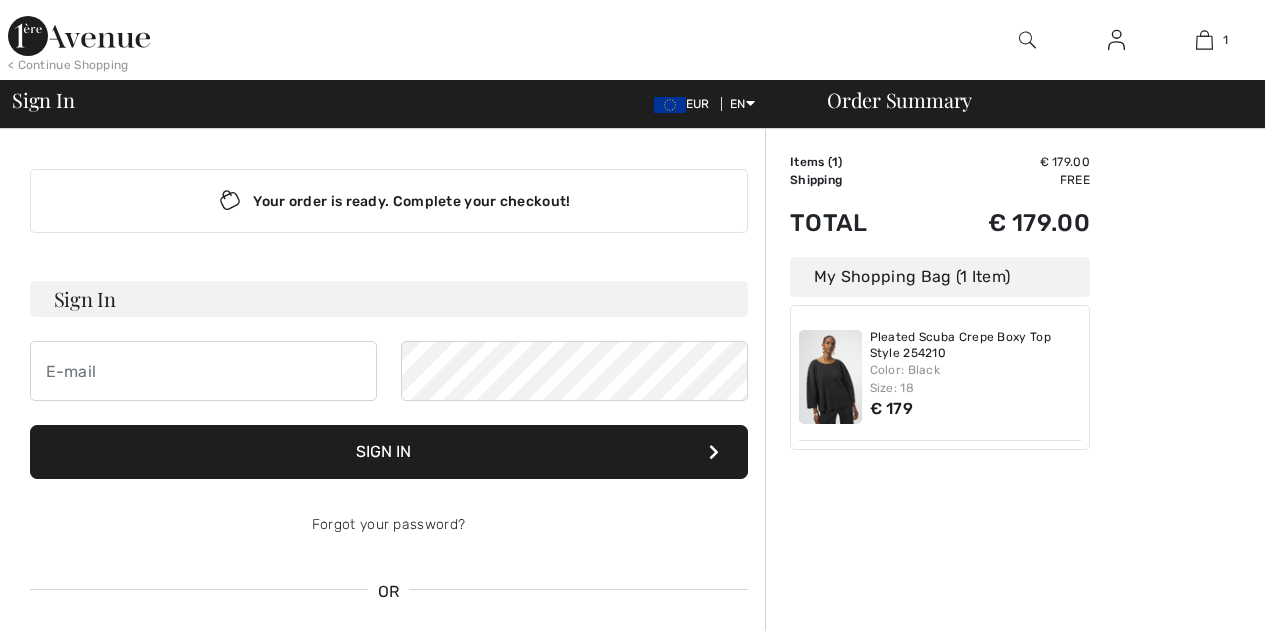 scroll, scrollTop: 0, scrollLeft: 0, axis: both 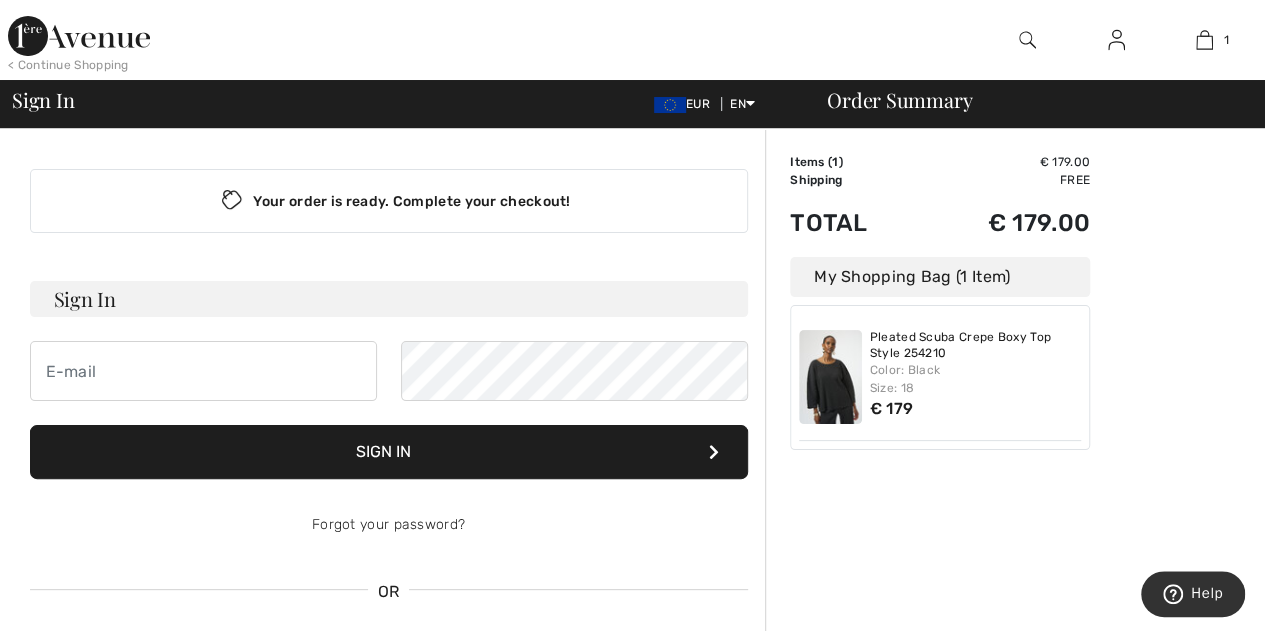 click on "Sign In" at bounding box center (389, 299) 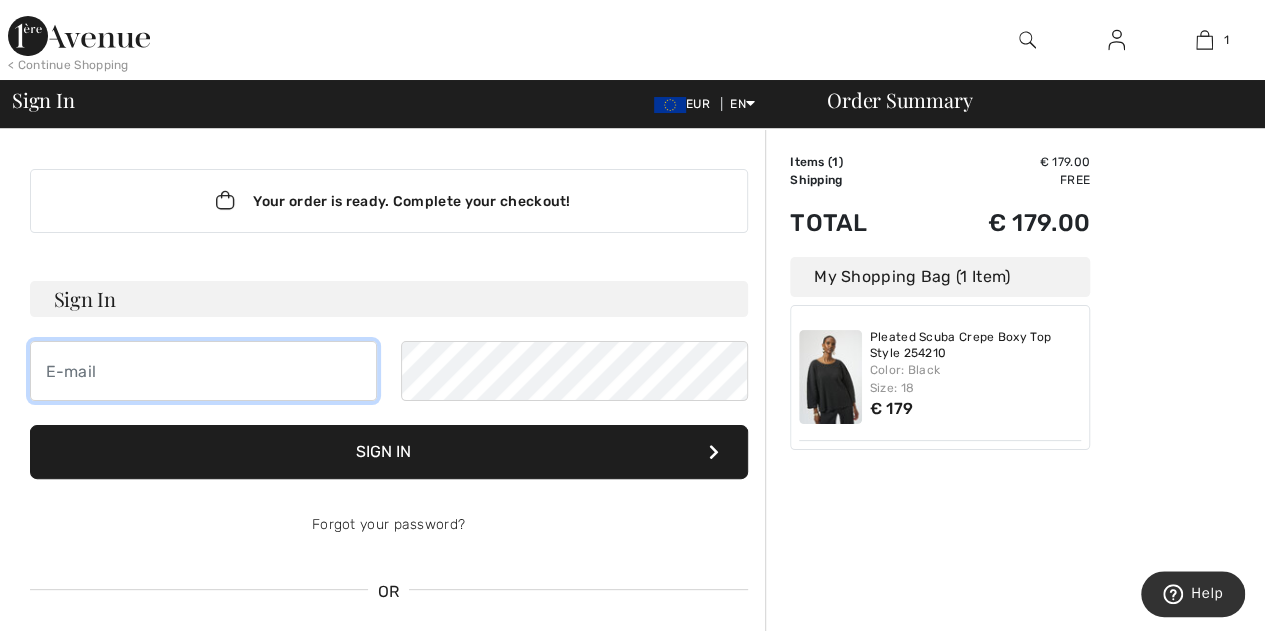 click at bounding box center (203, 371) 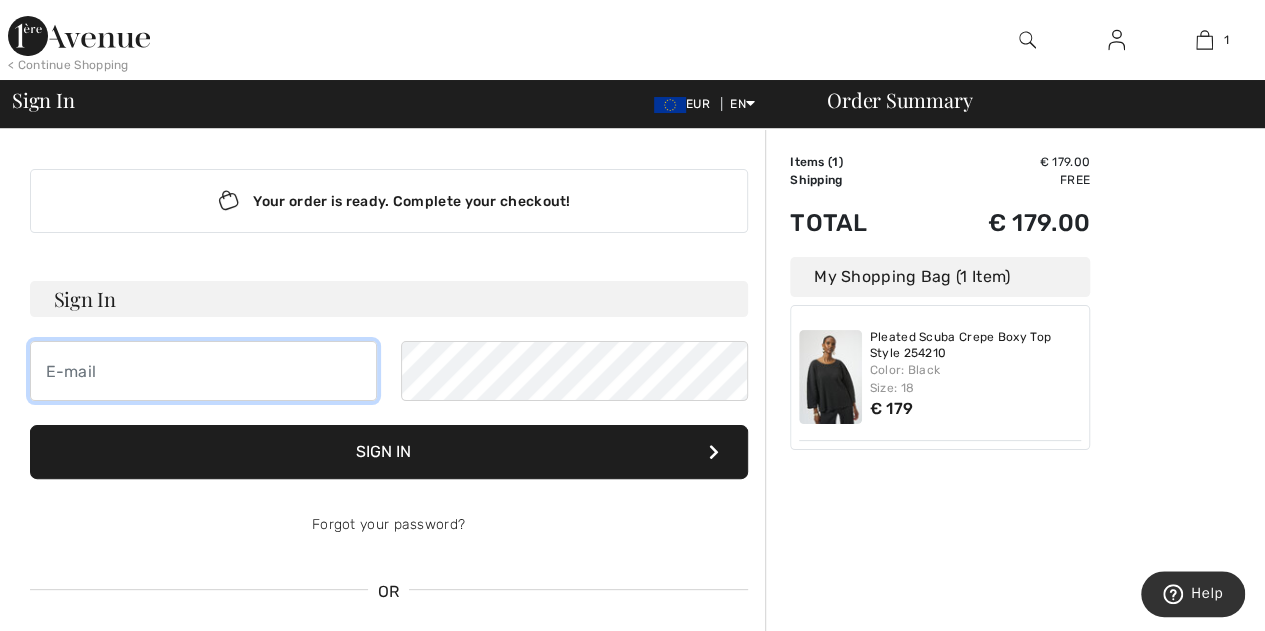 type on "[EMAIL]" 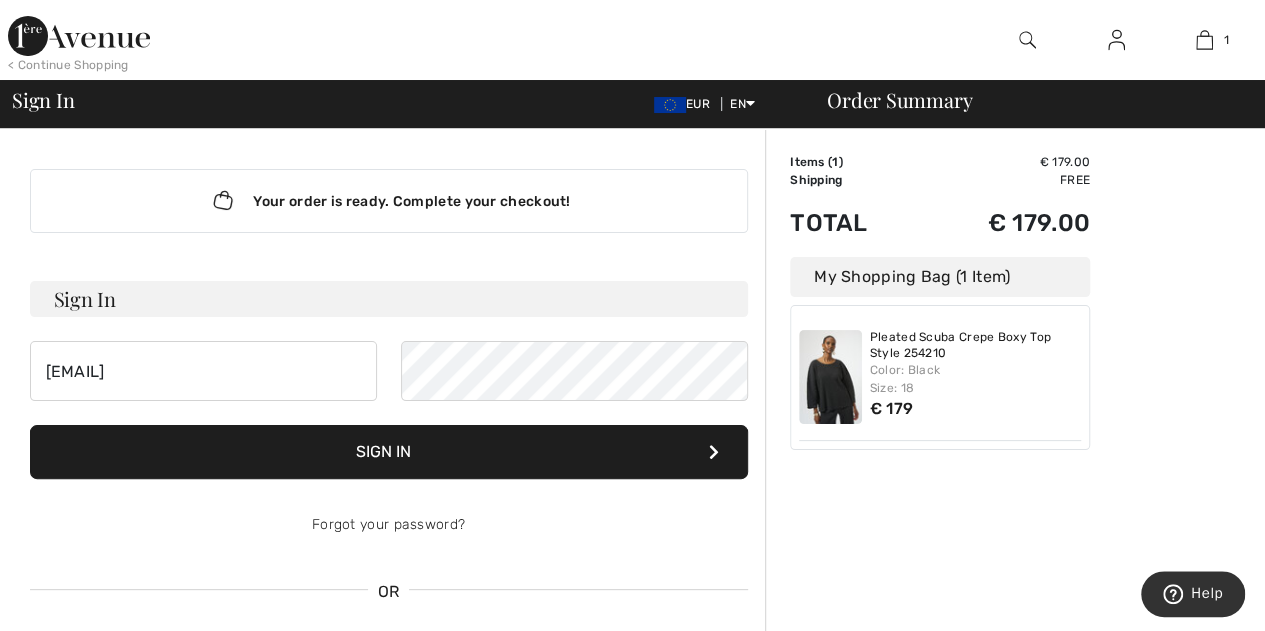click on "Sign In" at bounding box center (389, 452) 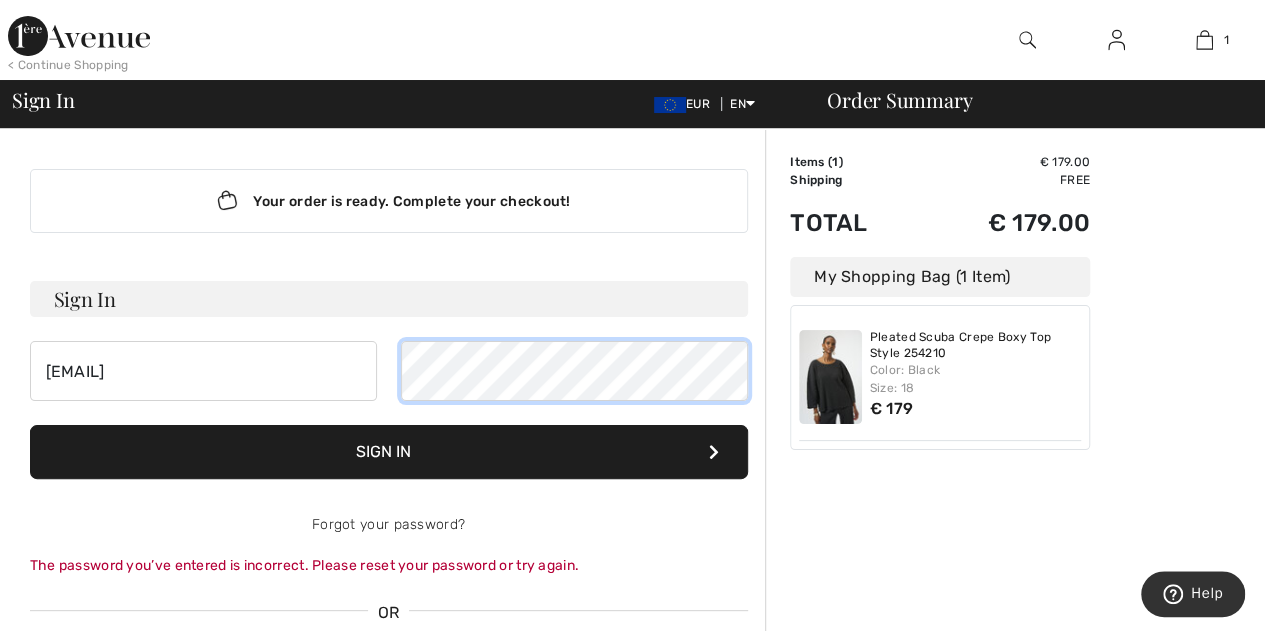 click on "Sign In" at bounding box center [389, 452] 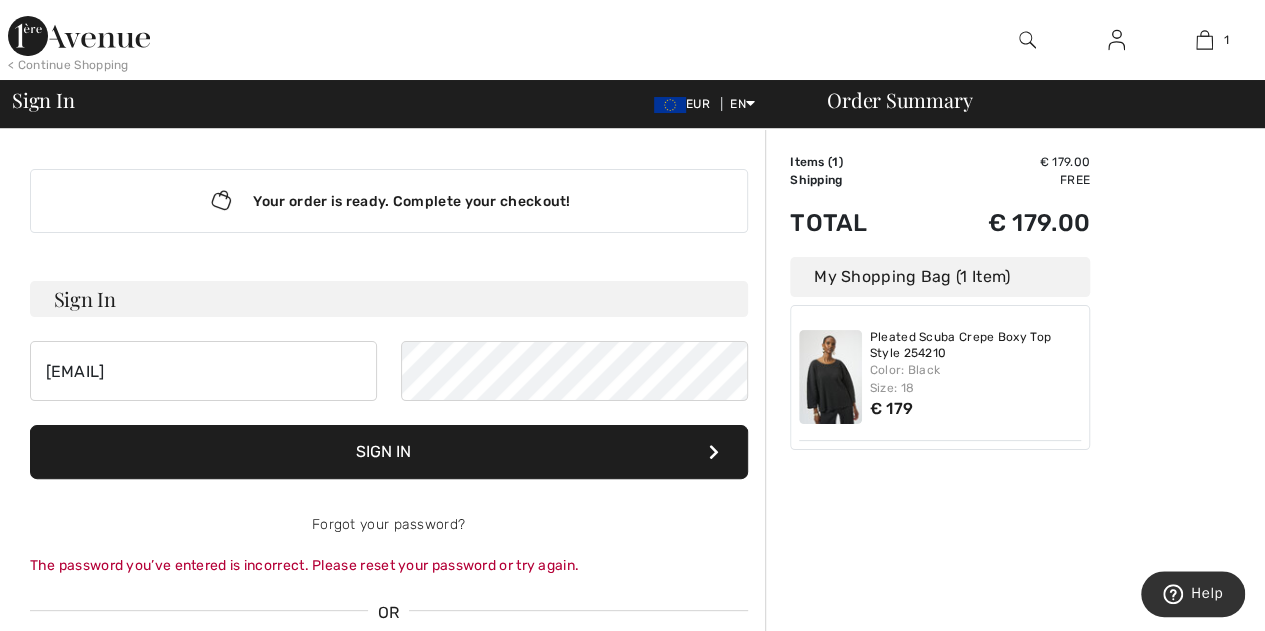click on "Sign In" at bounding box center (389, 452) 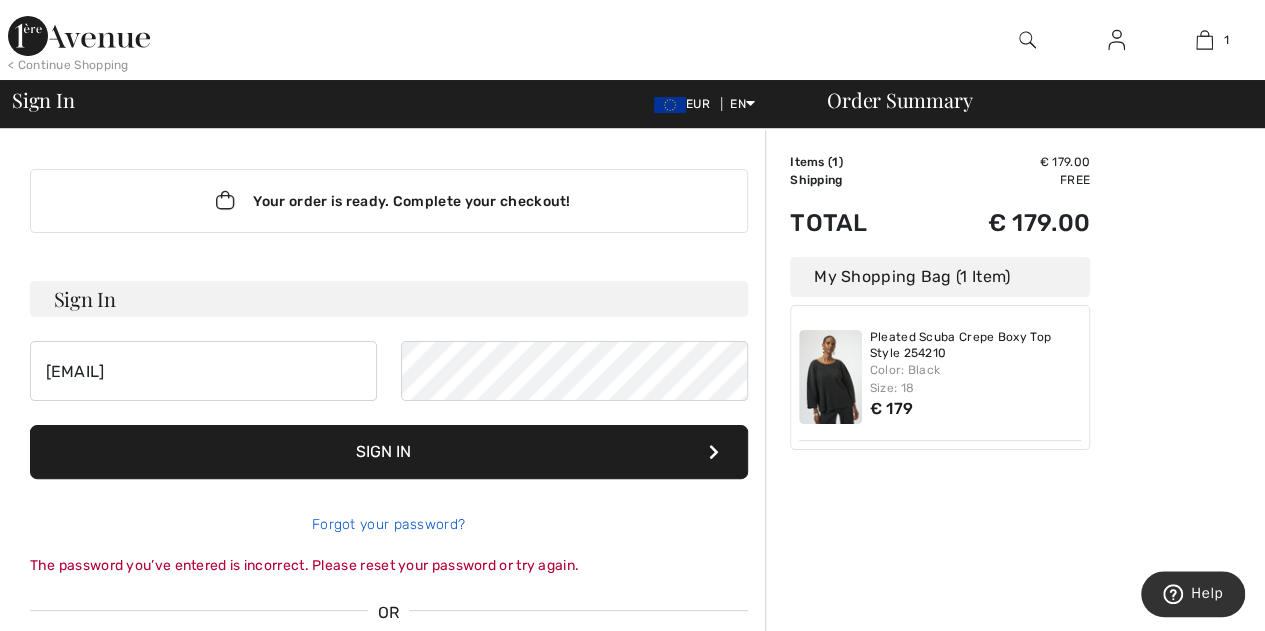 click on "Forgot your password?" at bounding box center [388, 524] 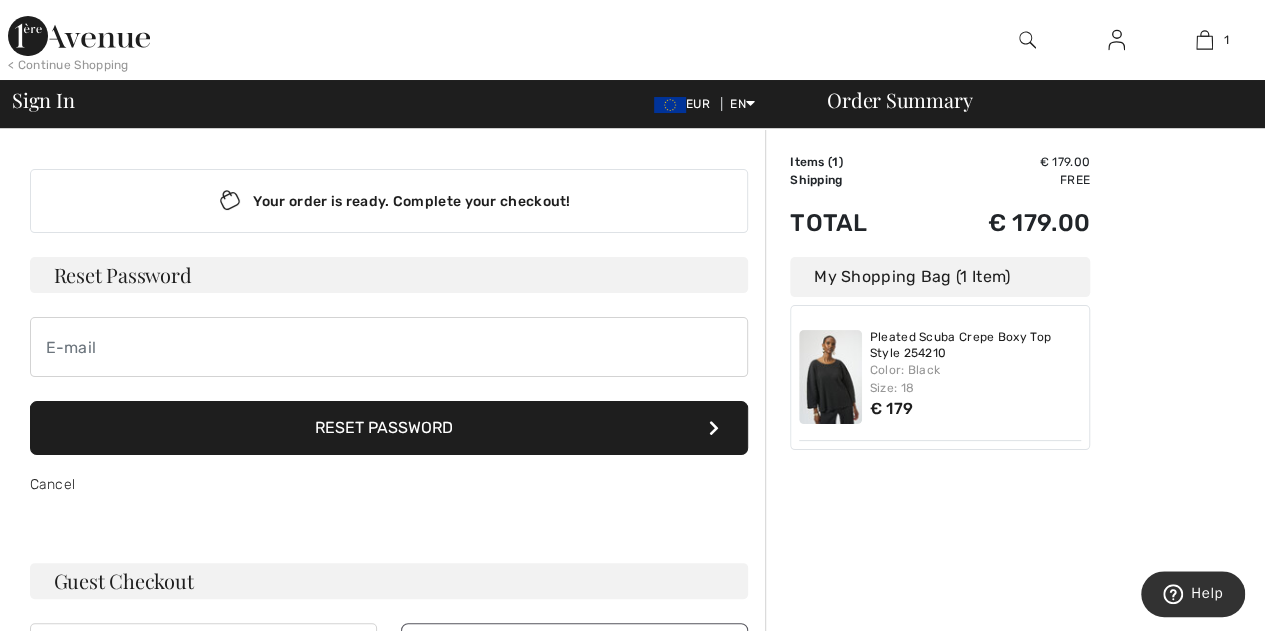 click on "Reset Password" at bounding box center (389, 428) 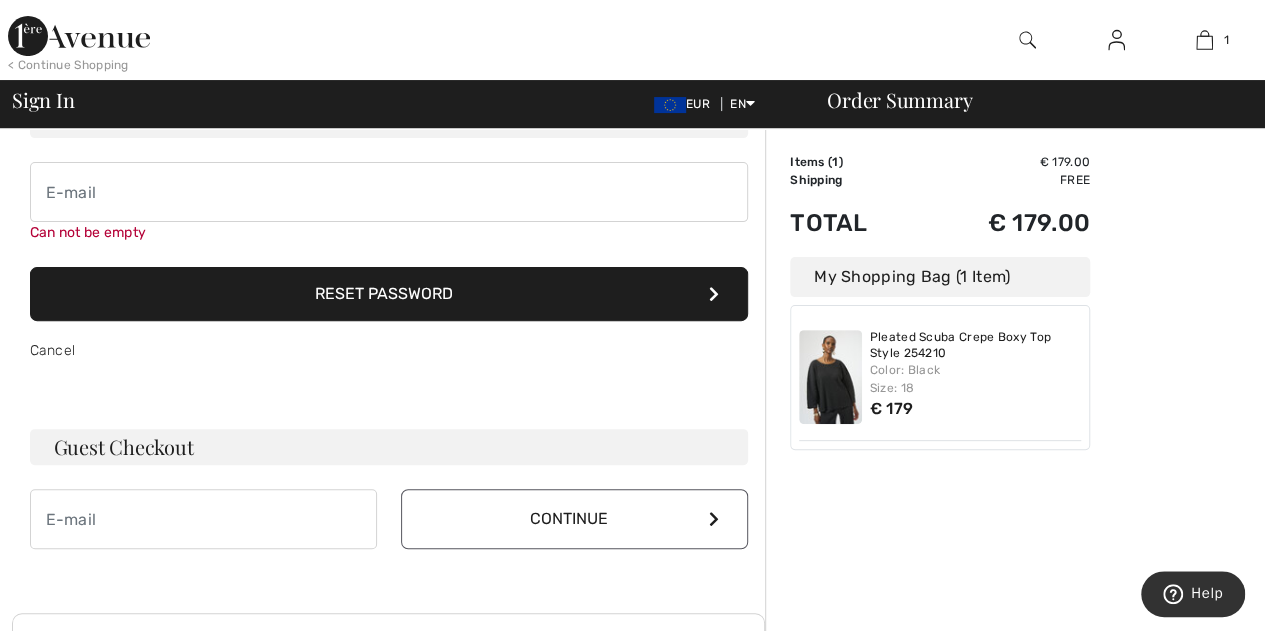 scroll, scrollTop: 156, scrollLeft: 0, axis: vertical 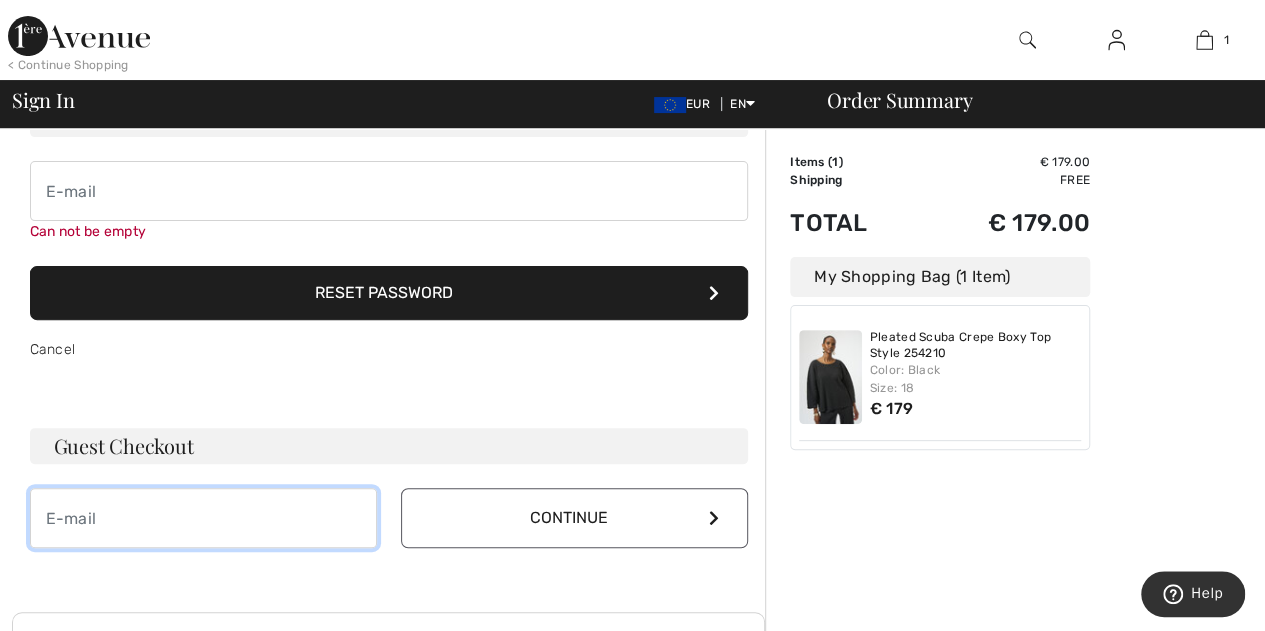 click at bounding box center [203, 518] 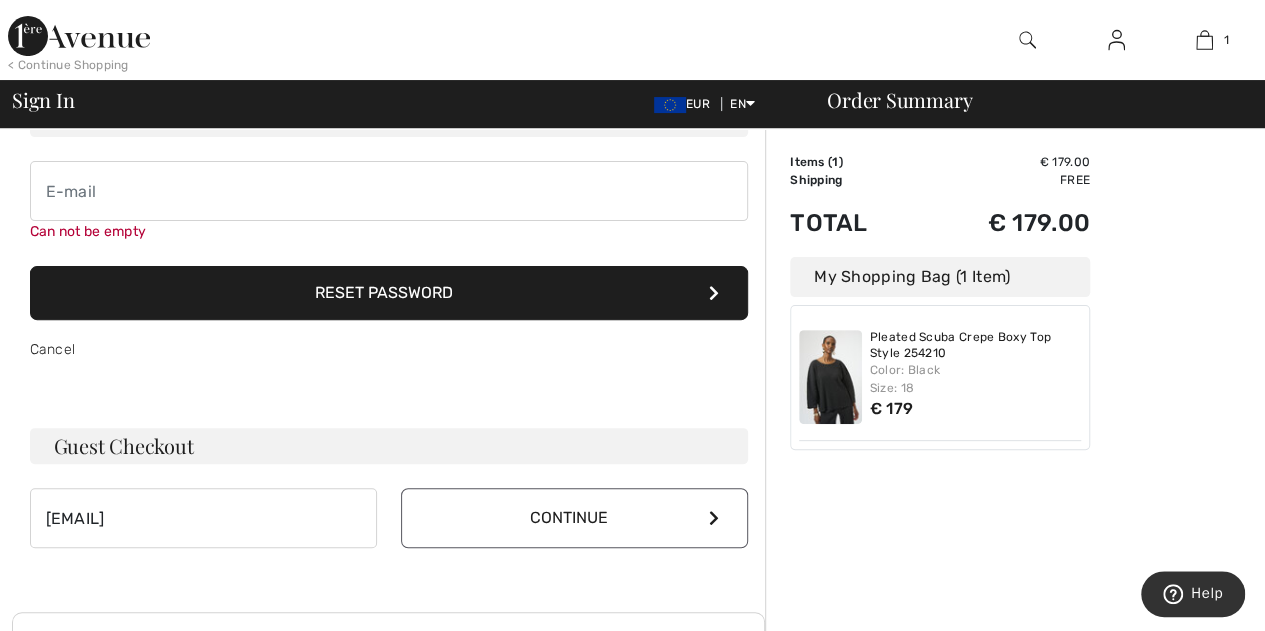click on "Continue" at bounding box center [574, 518] 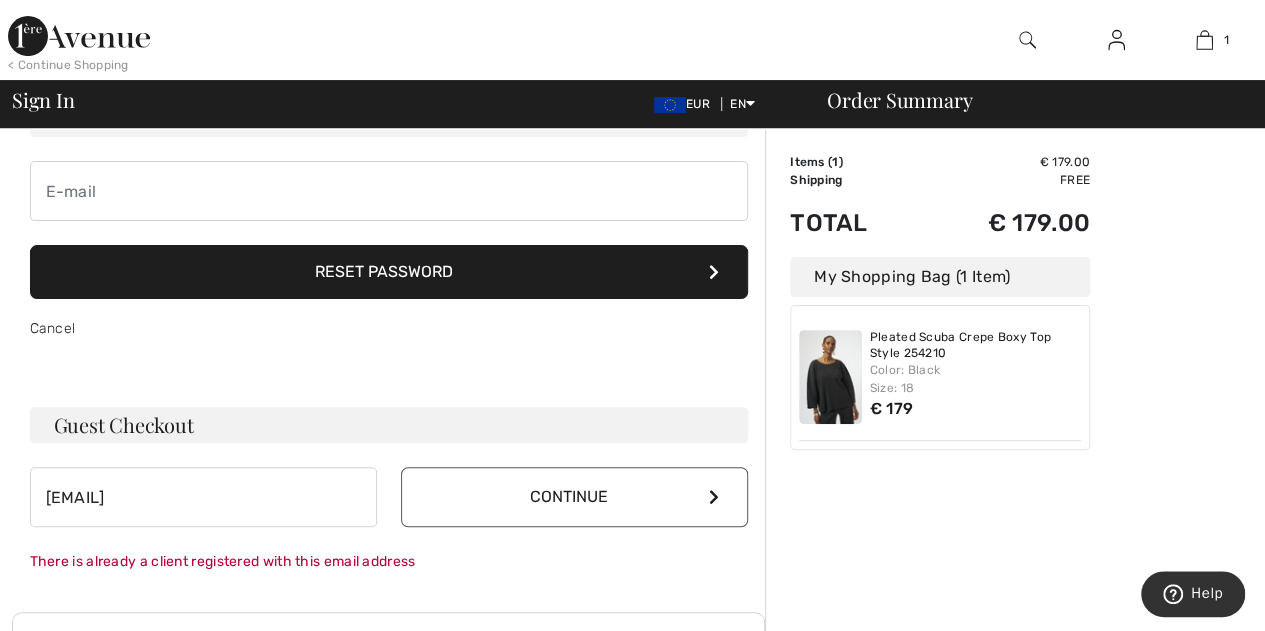 scroll, scrollTop: 0, scrollLeft: 0, axis: both 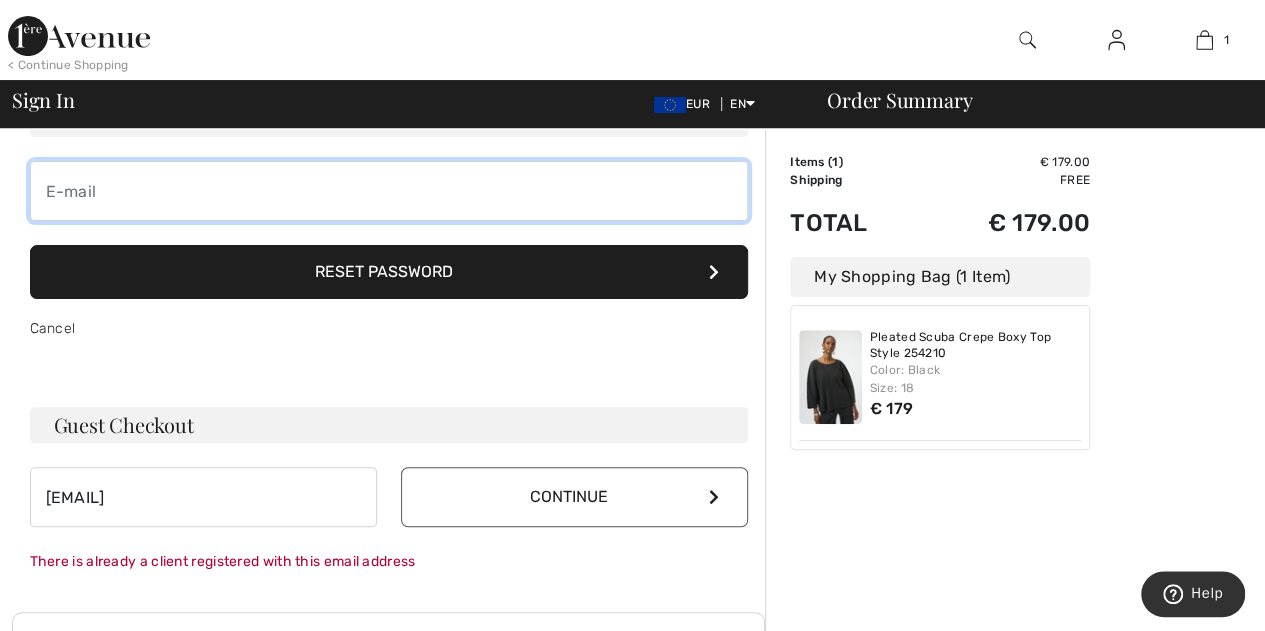 click at bounding box center [389, 191] 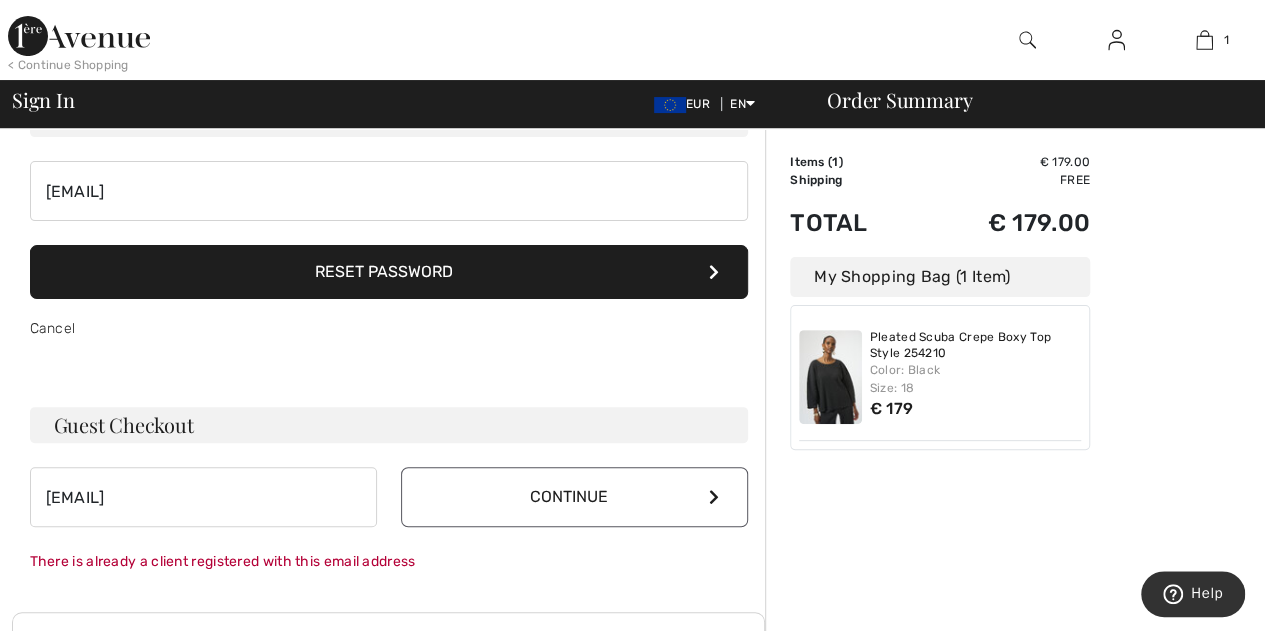 click on "Reset Password" at bounding box center (389, 272) 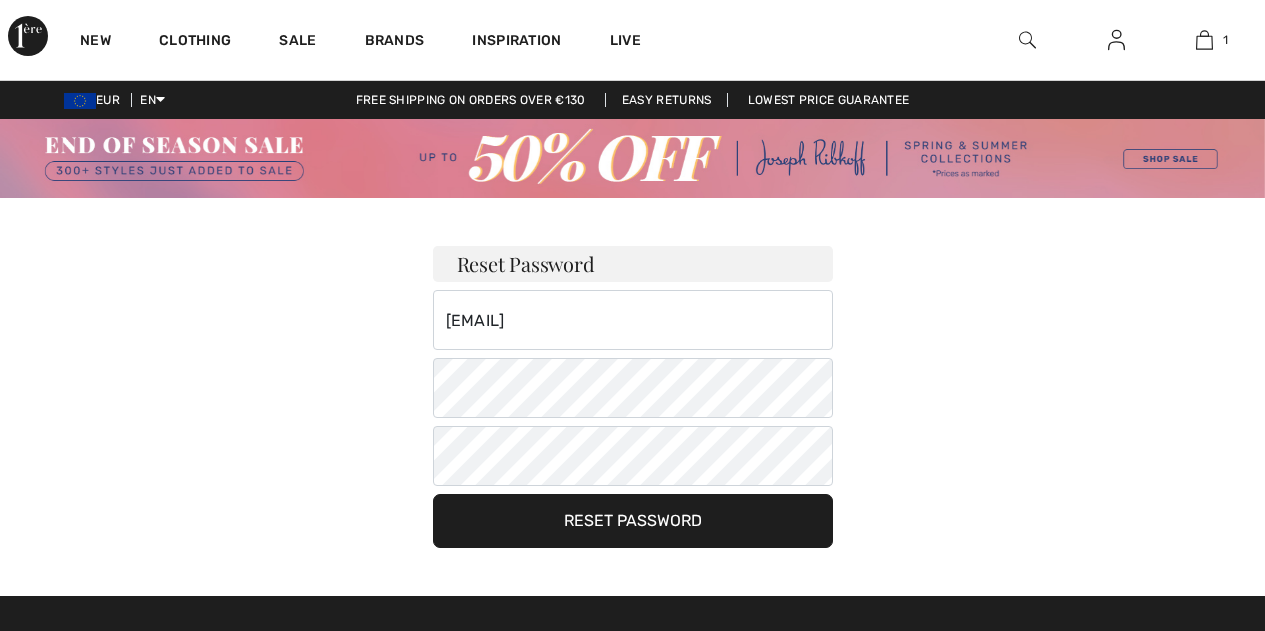 scroll, scrollTop: 0, scrollLeft: 0, axis: both 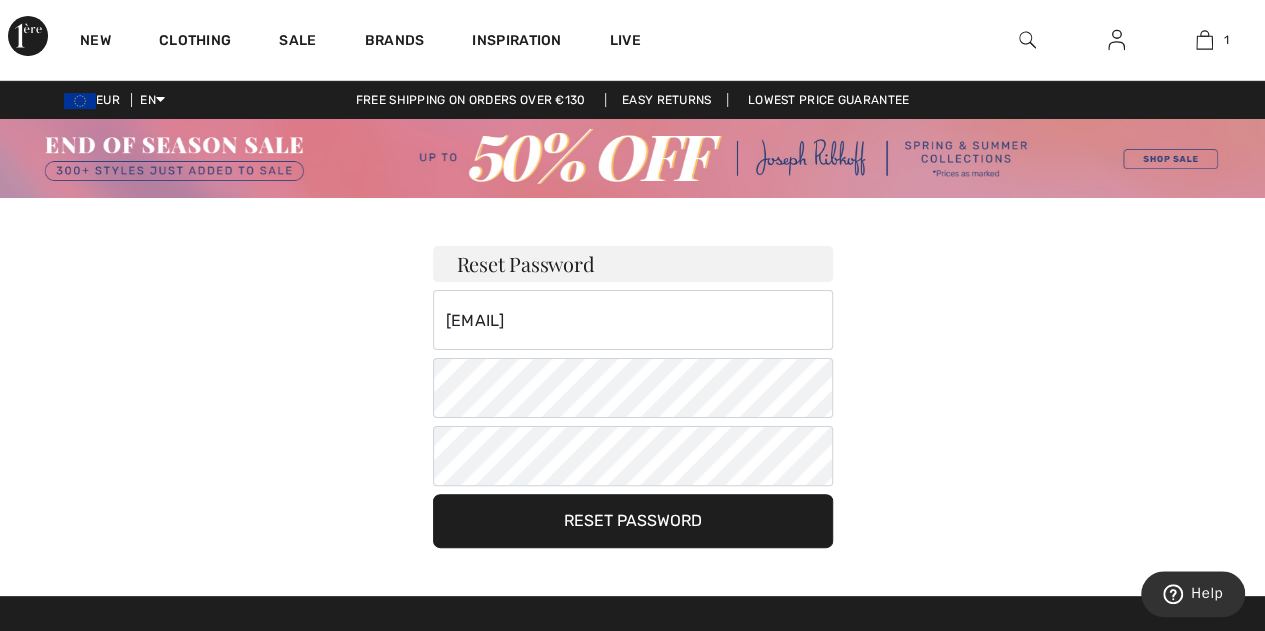 click on "Reset Password" at bounding box center [633, 521] 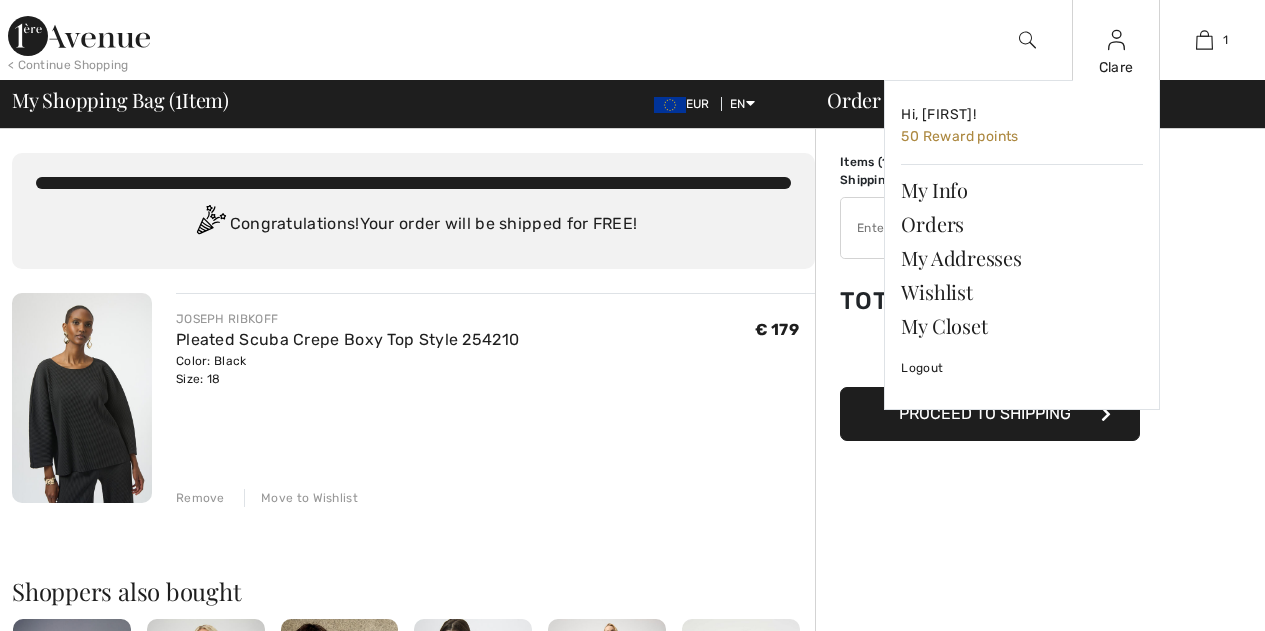 scroll, scrollTop: 0, scrollLeft: 0, axis: both 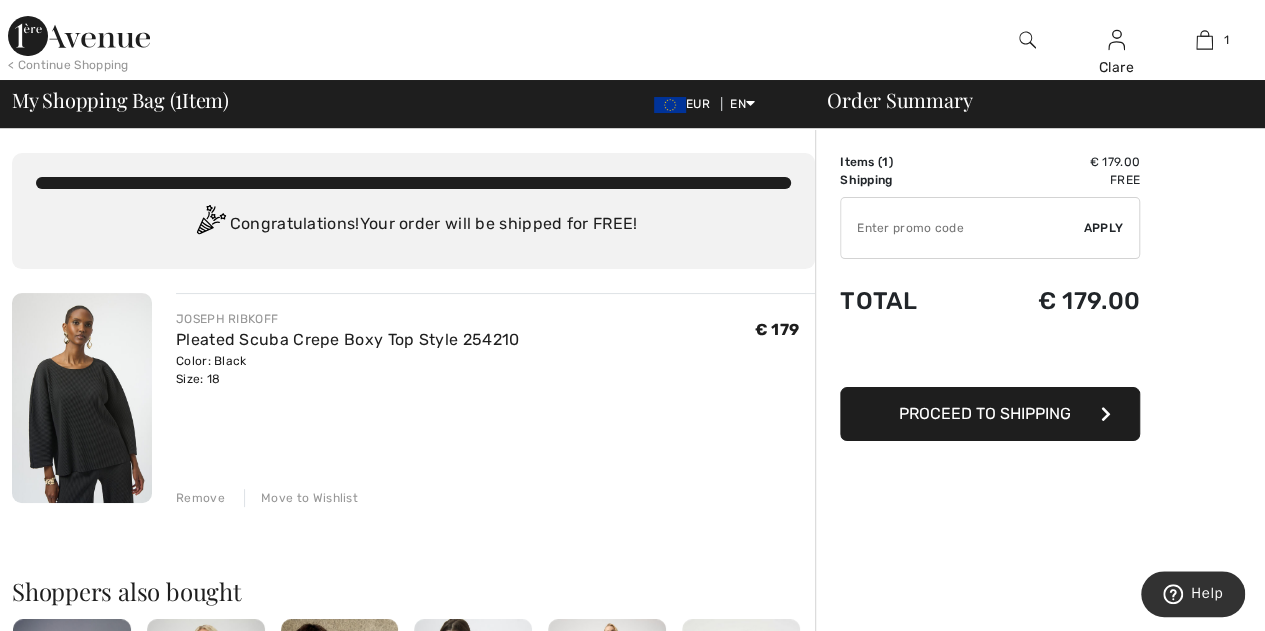 click on "Proceed to Shipping" at bounding box center (985, 413) 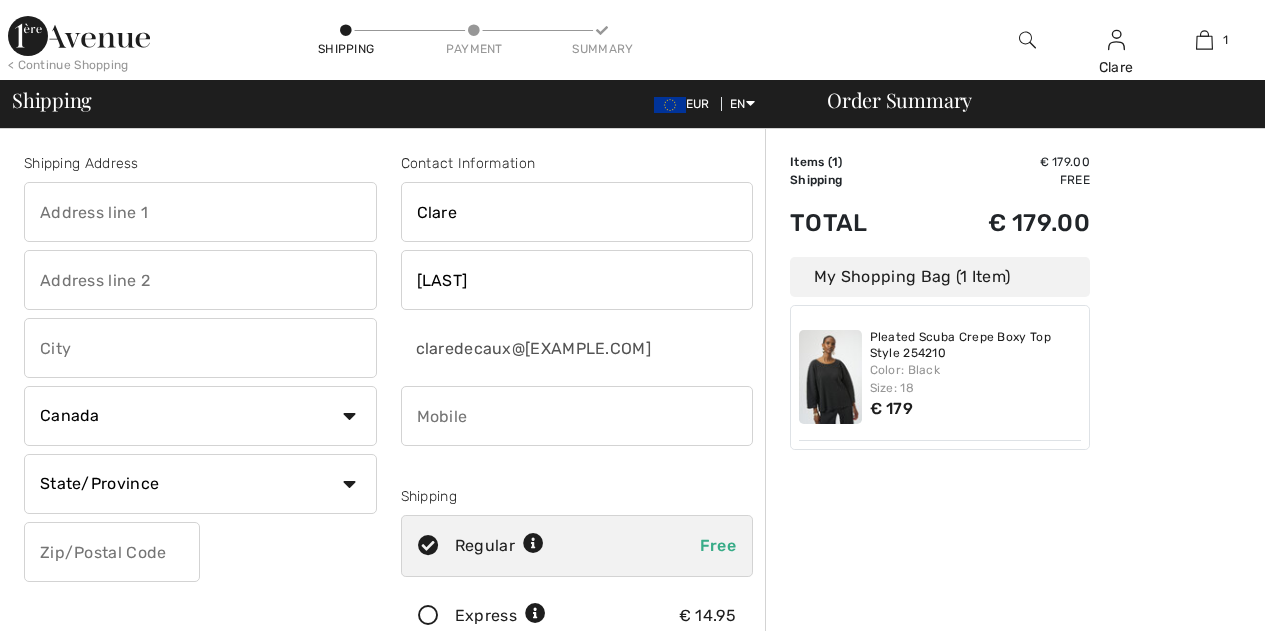 scroll, scrollTop: 0, scrollLeft: 0, axis: both 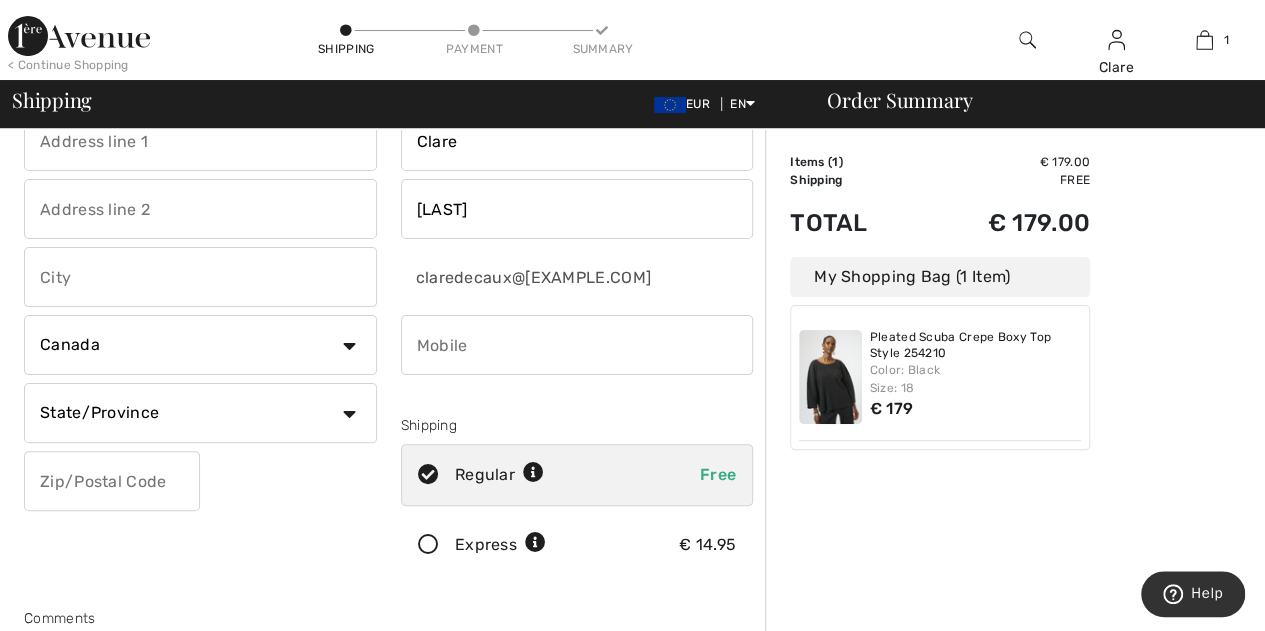 click at bounding box center (577, 345) 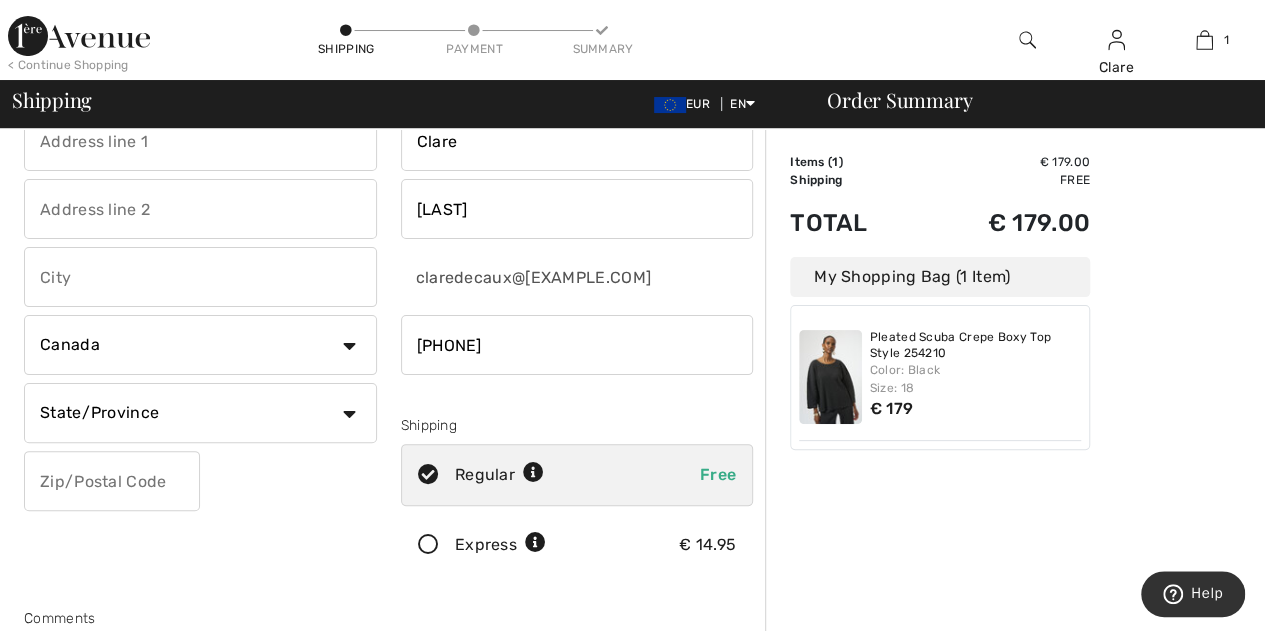 type on "Glynn" 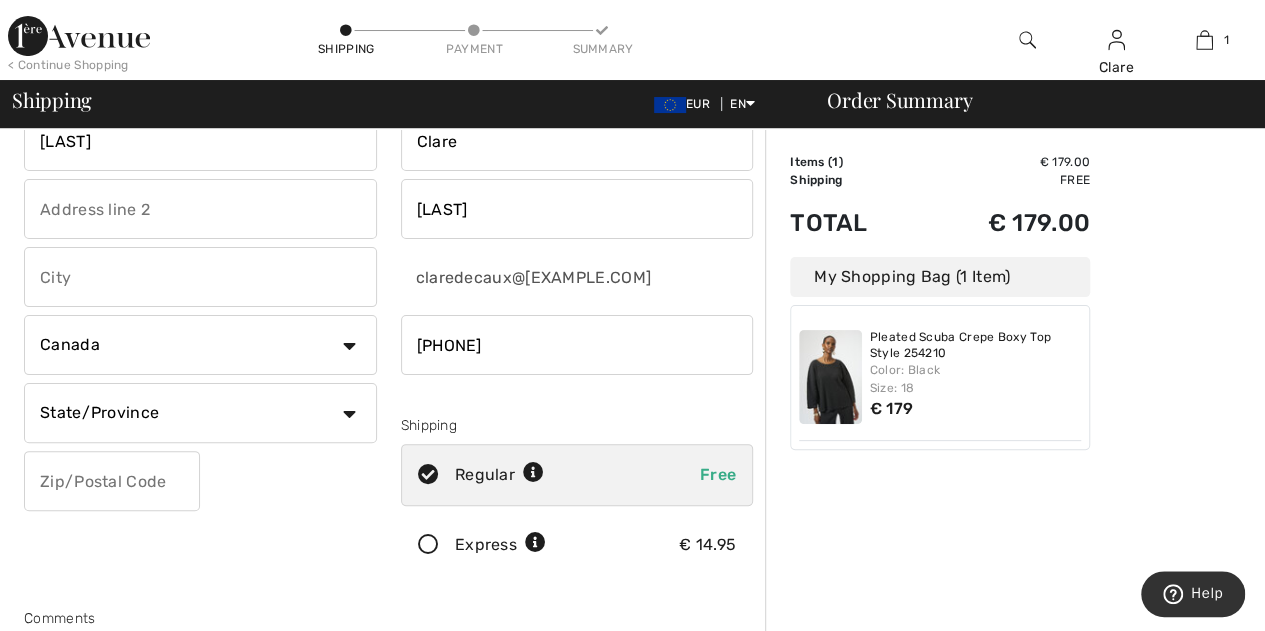 type on "St. Mullins R95C1W3" 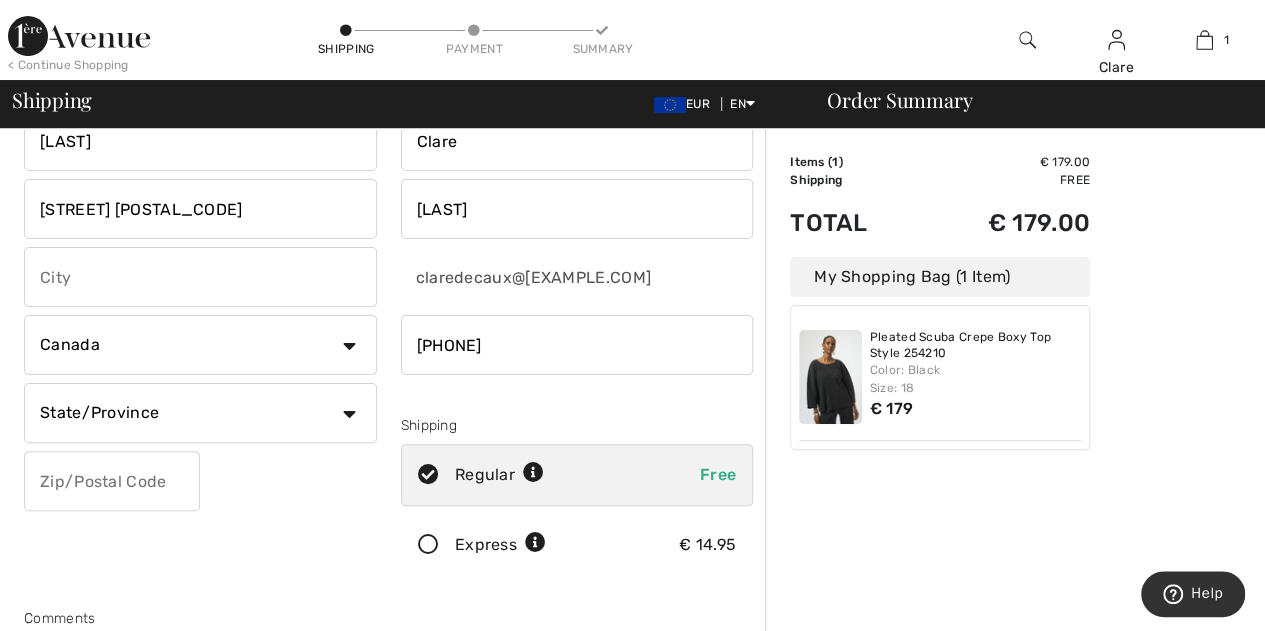 type on "Carlow" 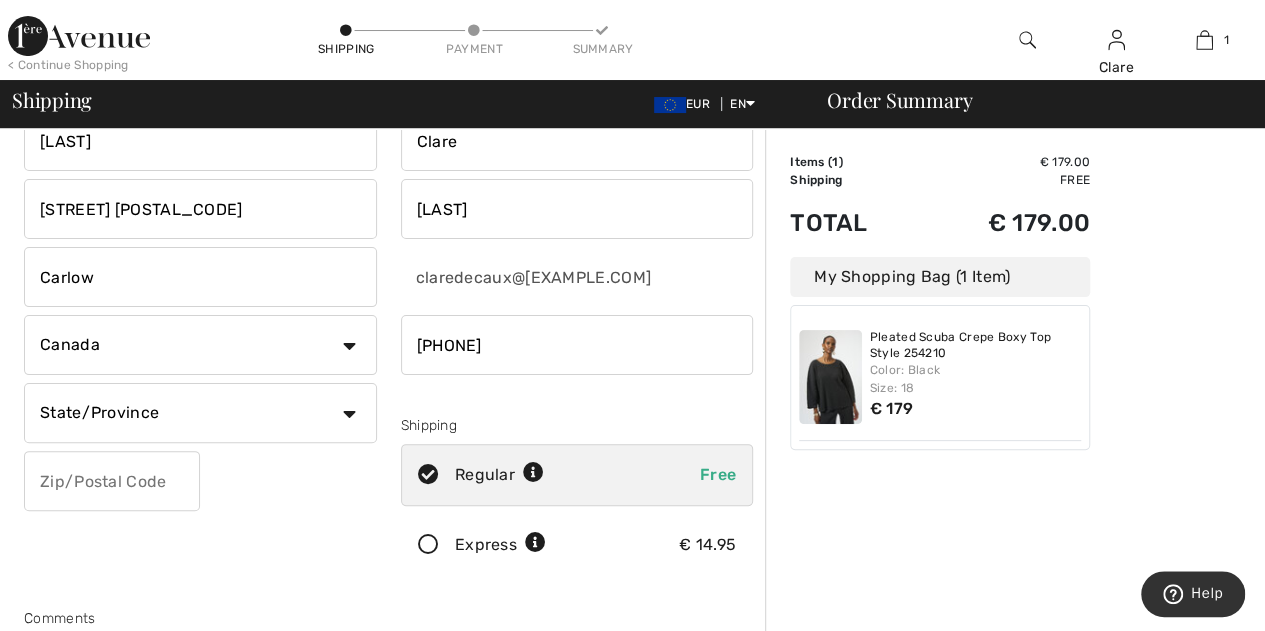 select on "IE" 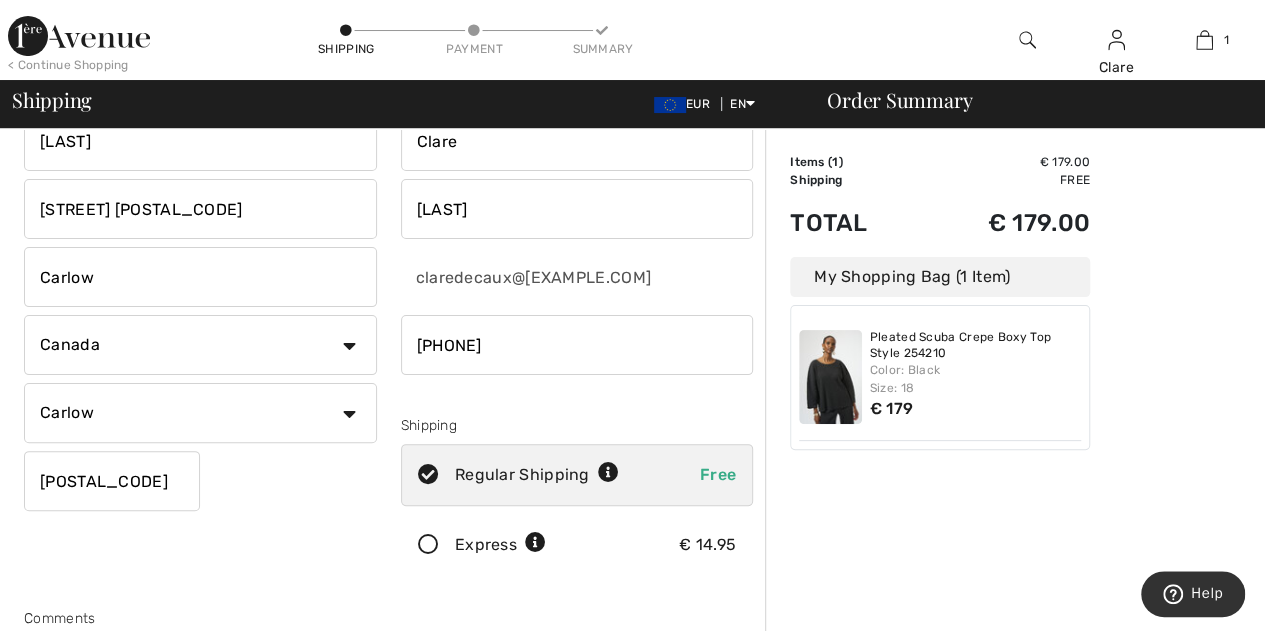 click at bounding box center (577, 345) 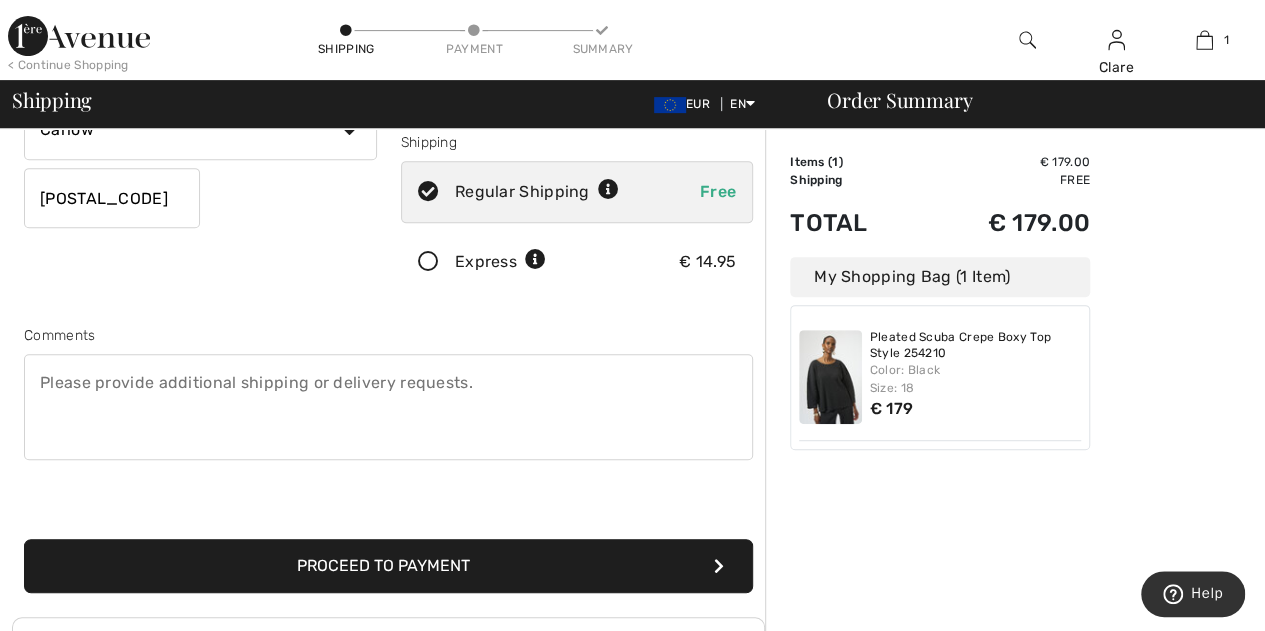 scroll, scrollTop: 420, scrollLeft: 0, axis: vertical 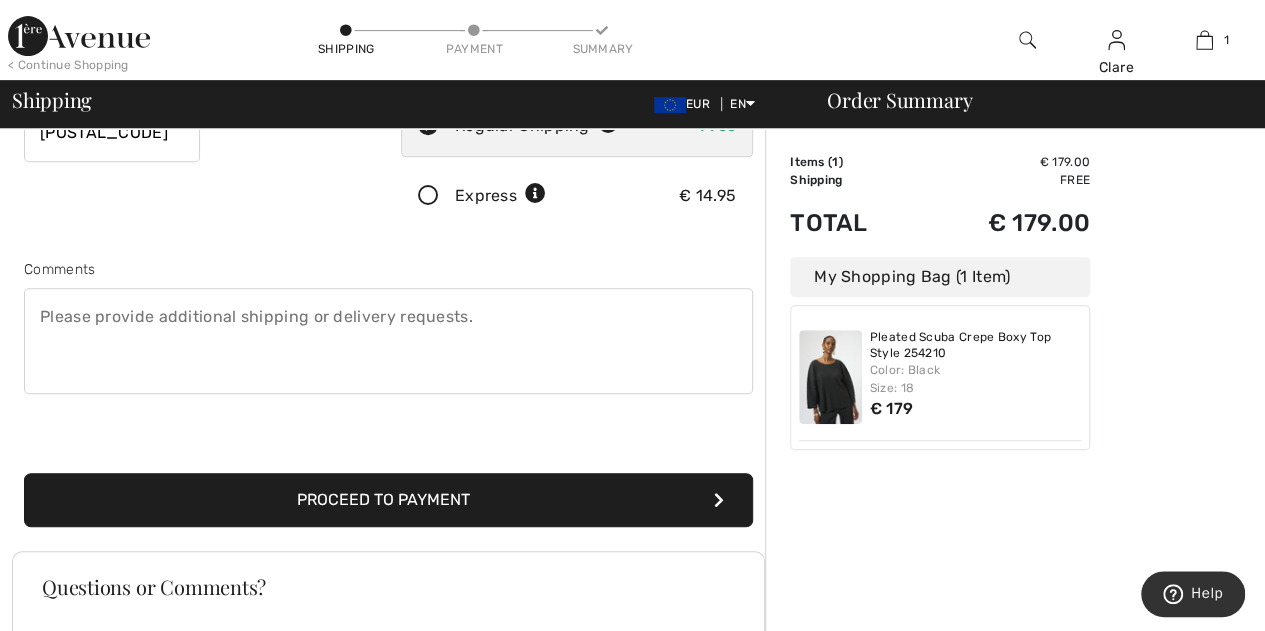 type on "[PHONE]" 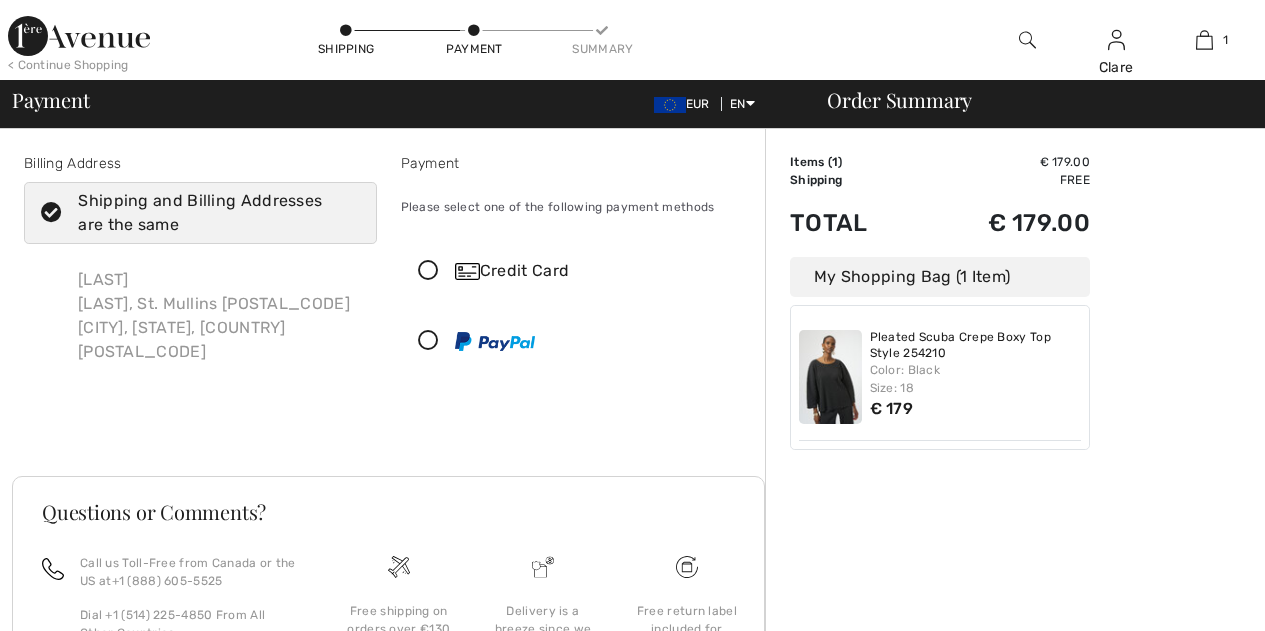 scroll, scrollTop: 0, scrollLeft: 0, axis: both 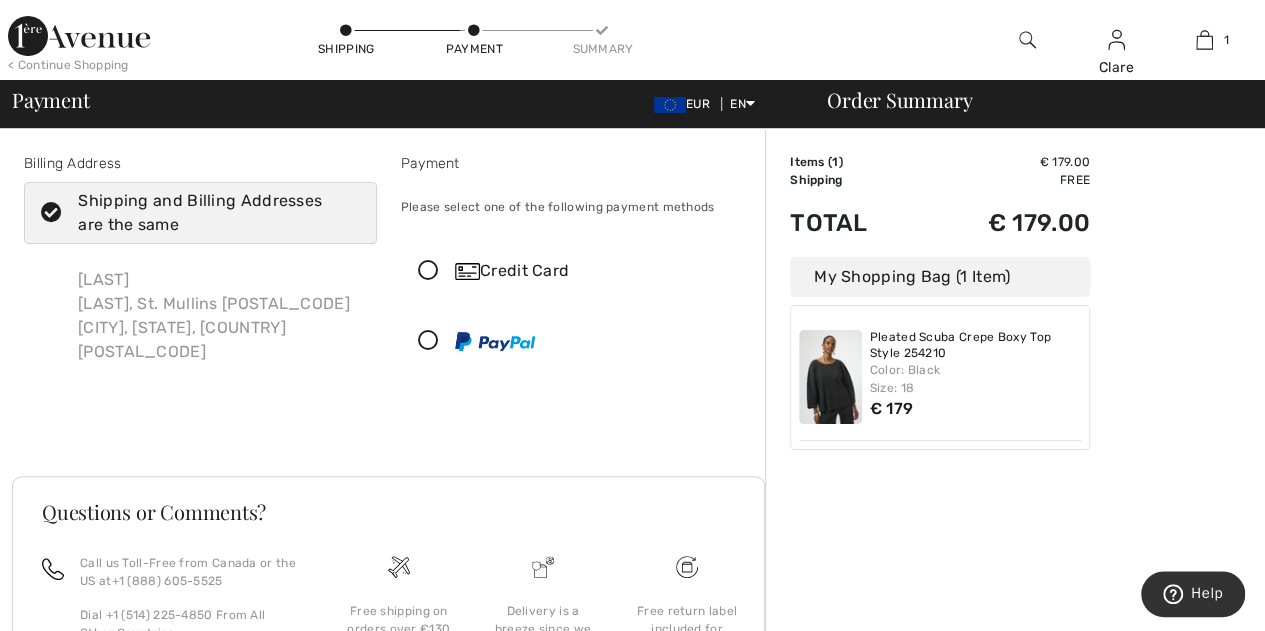 click at bounding box center [428, 271] 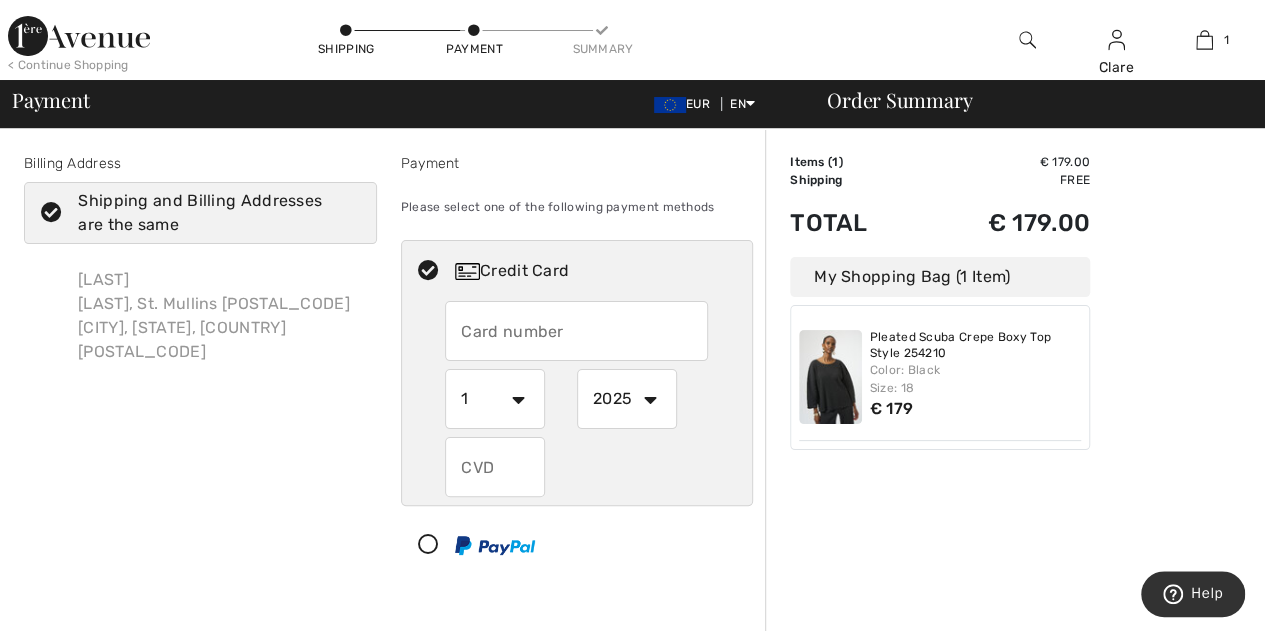 click at bounding box center [576, 331] 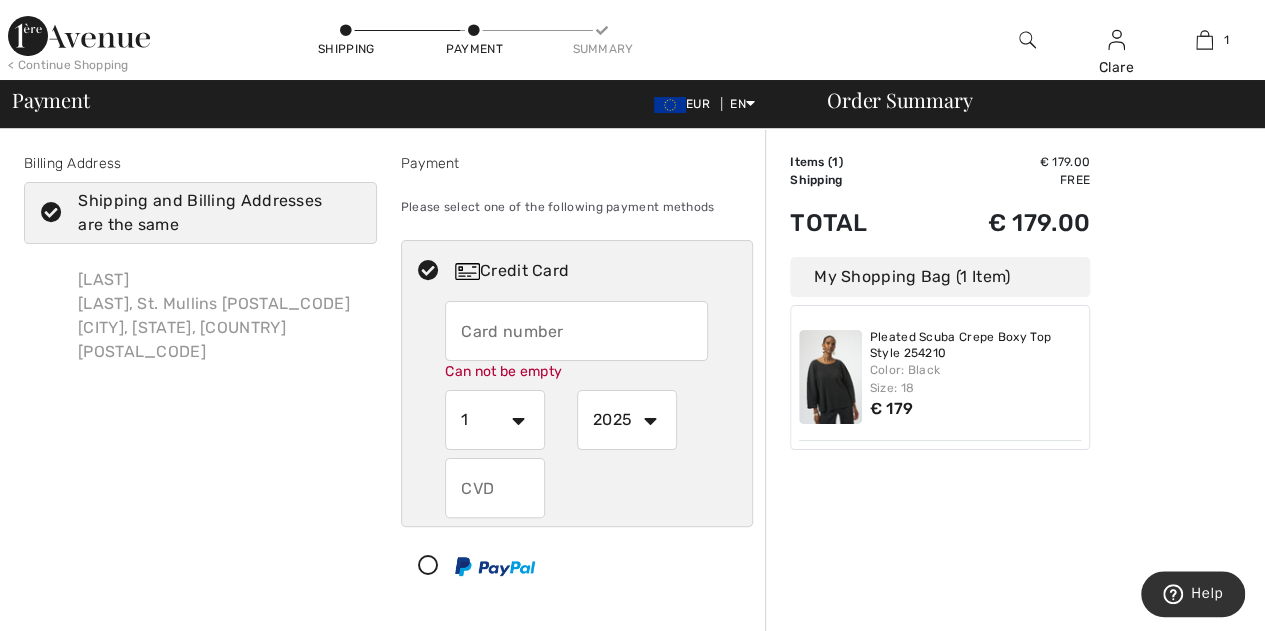 type on "4402602811875151" 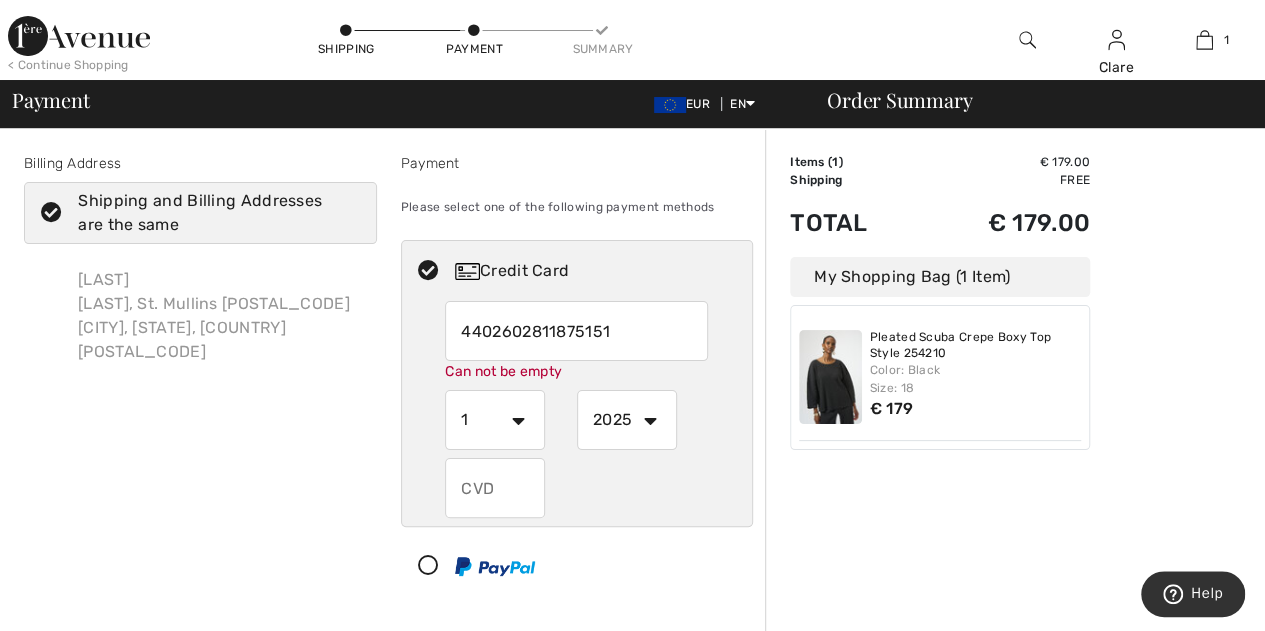 select on "7" 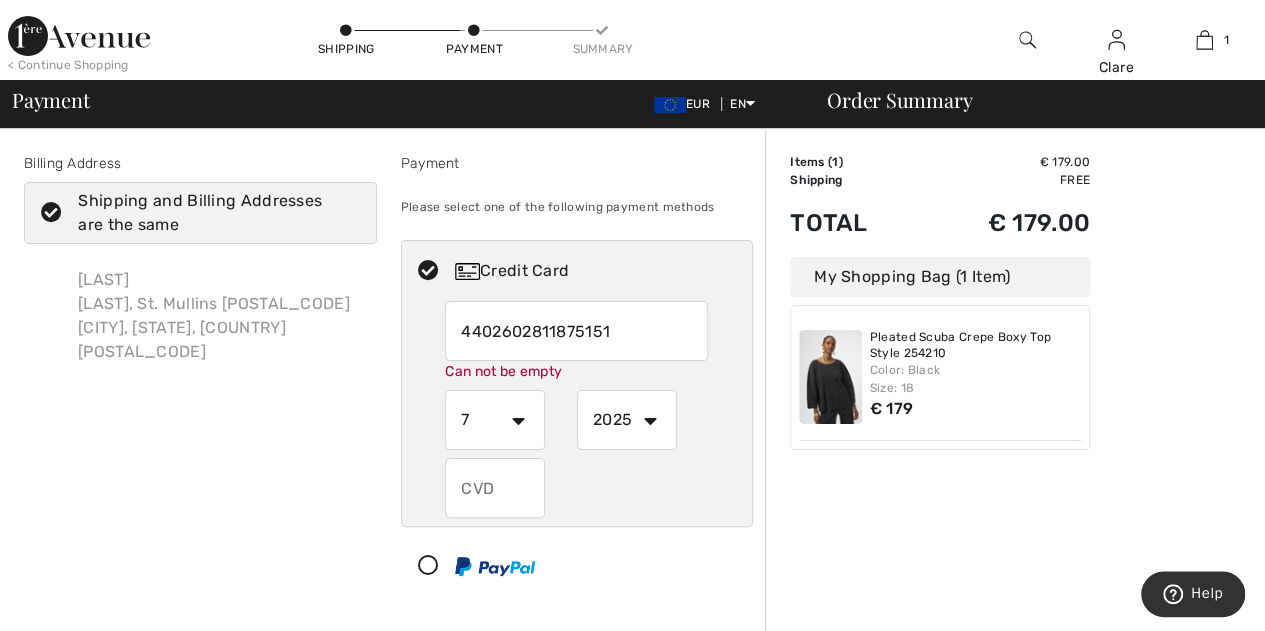 select on "2027" 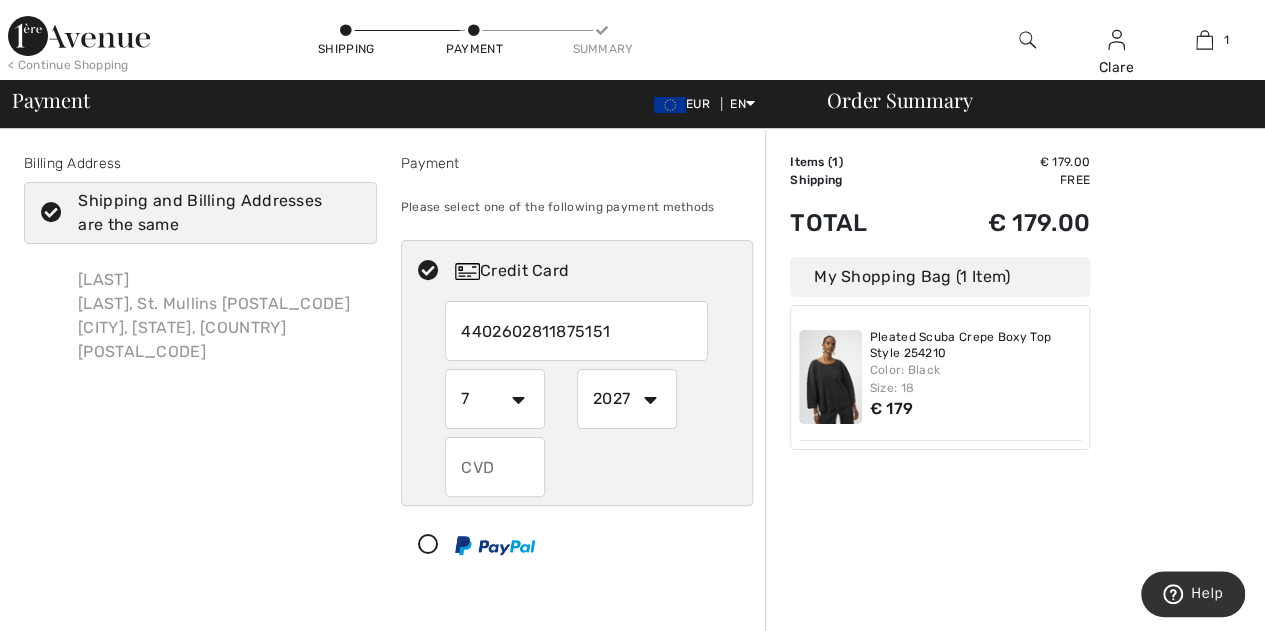 click at bounding box center (495, 467) 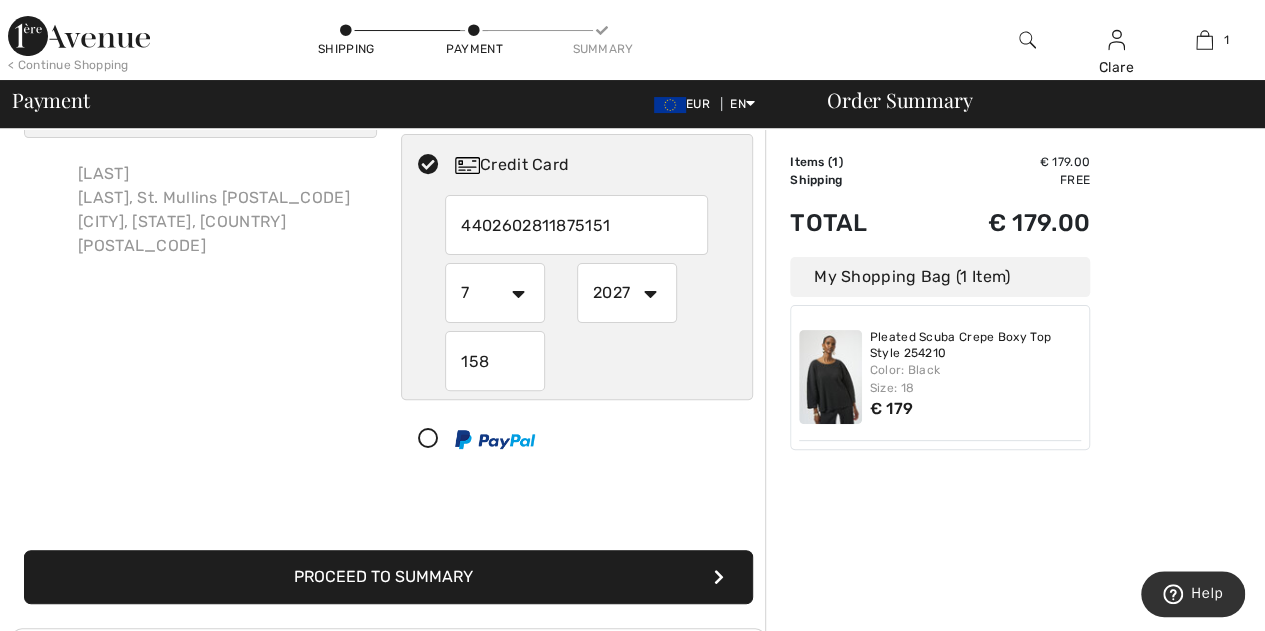 scroll, scrollTop: 174, scrollLeft: 0, axis: vertical 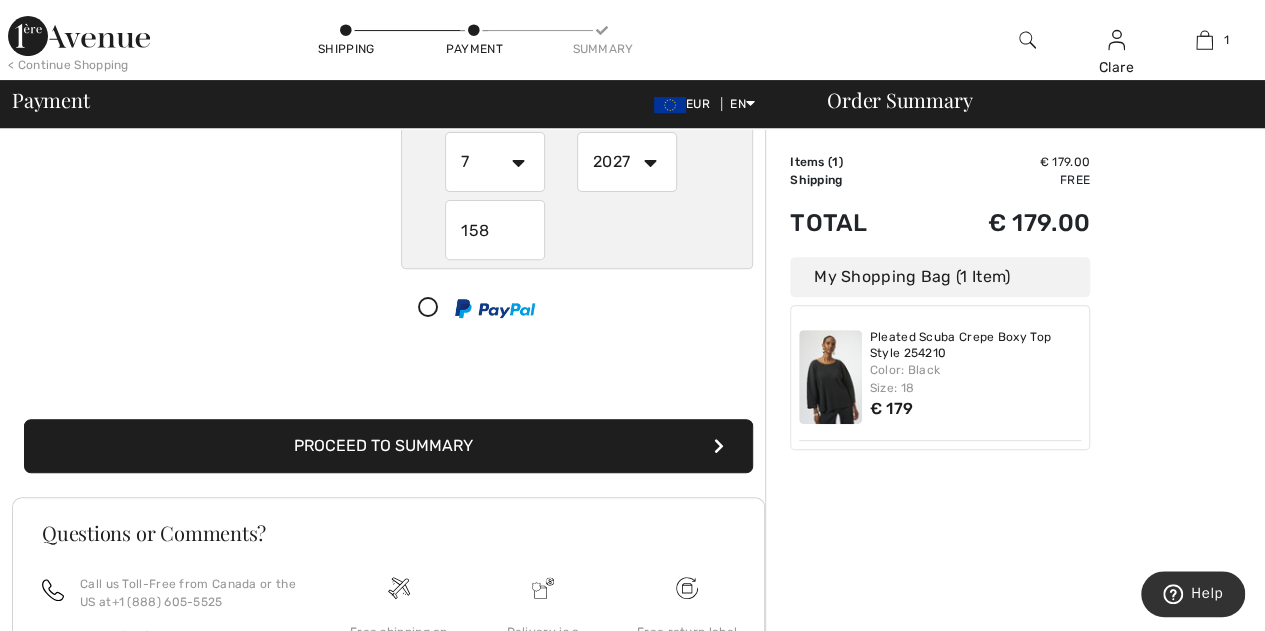 type on "158" 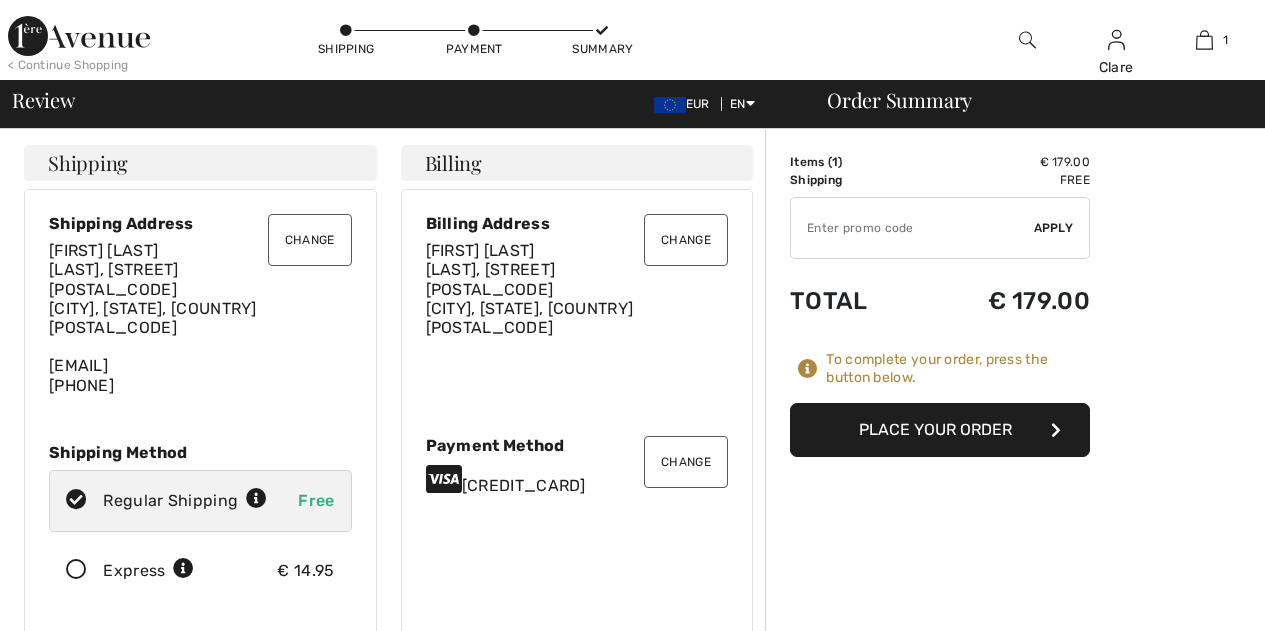scroll, scrollTop: 0, scrollLeft: 0, axis: both 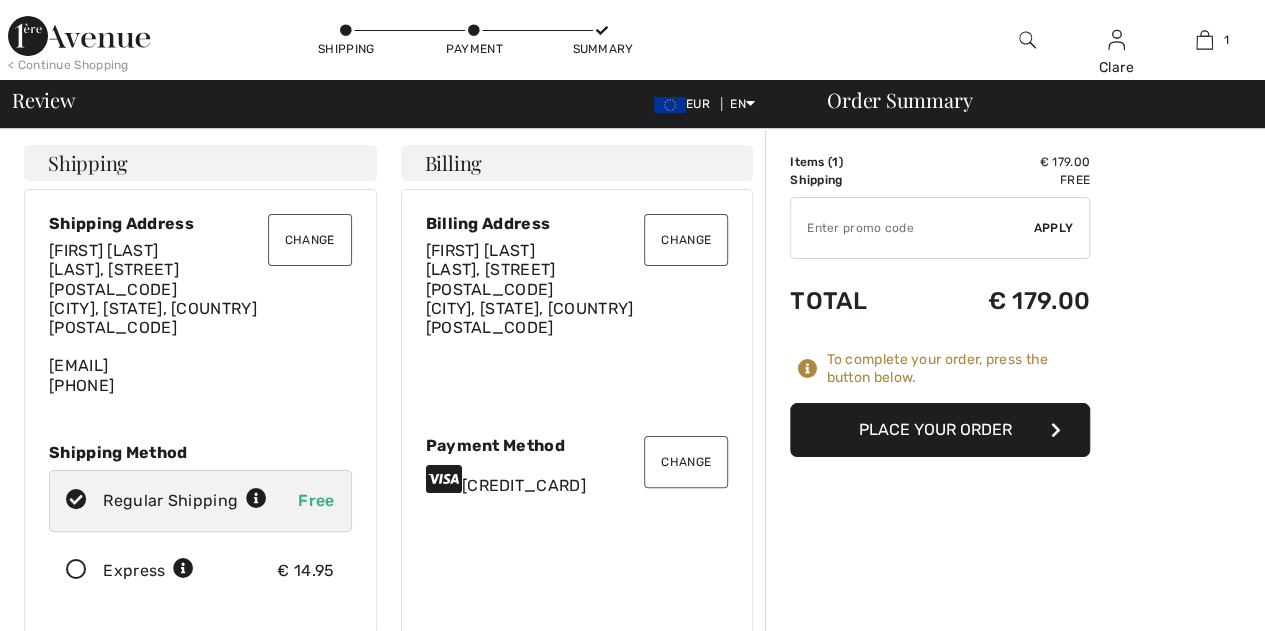 click on "Place Your Order" at bounding box center (940, 430) 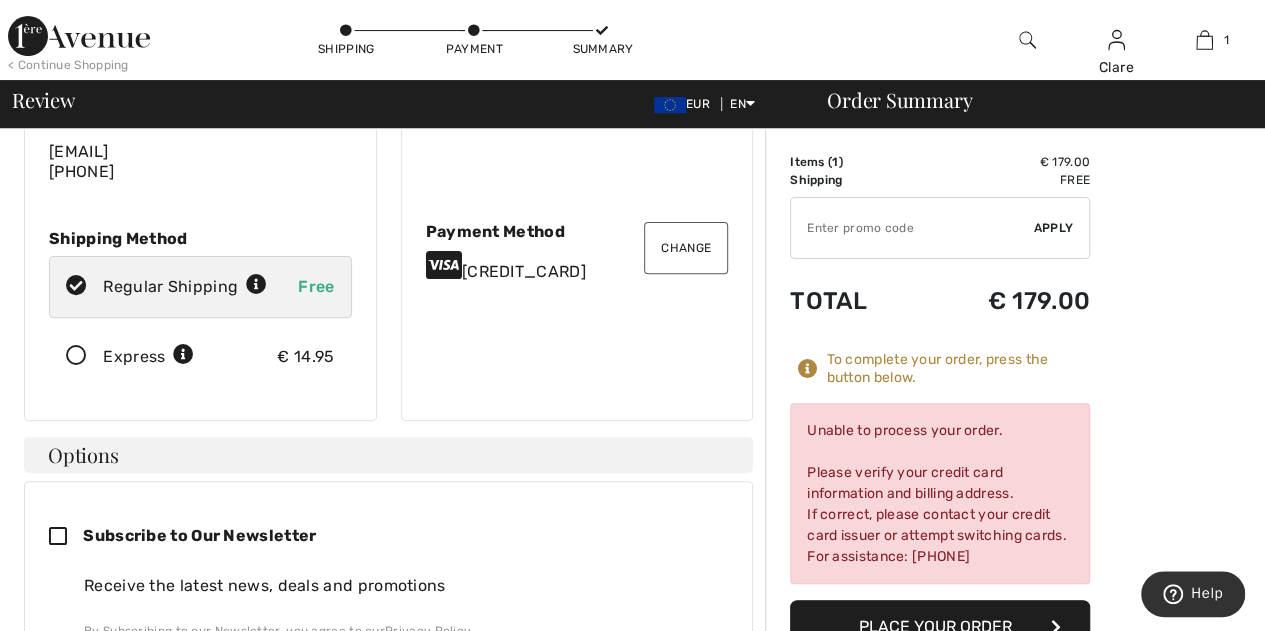 scroll, scrollTop: 226, scrollLeft: 0, axis: vertical 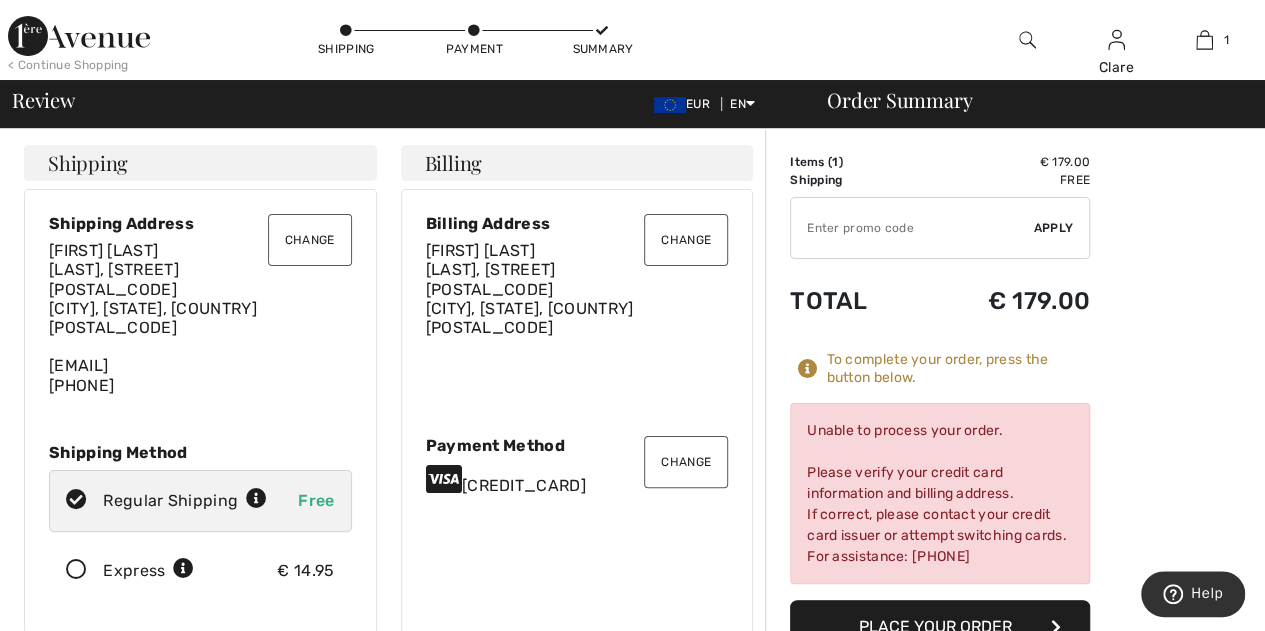 click on "Change" at bounding box center (686, 240) 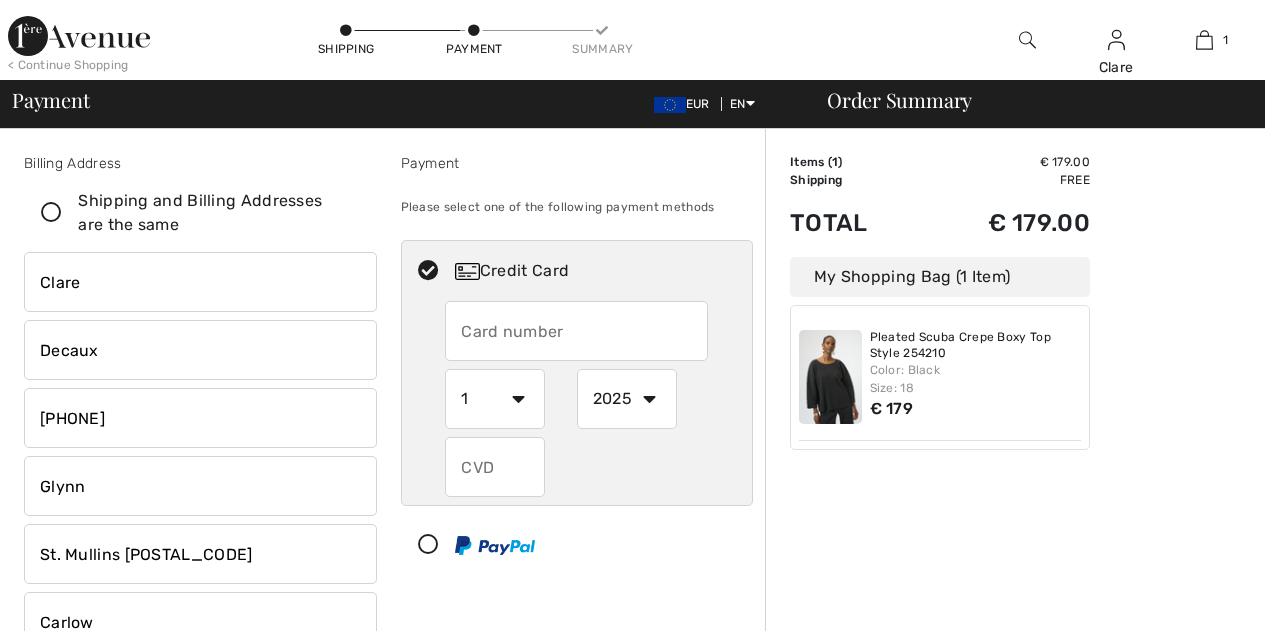 scroll, scrollTop: 0, scrollLeft: 0, axis: both 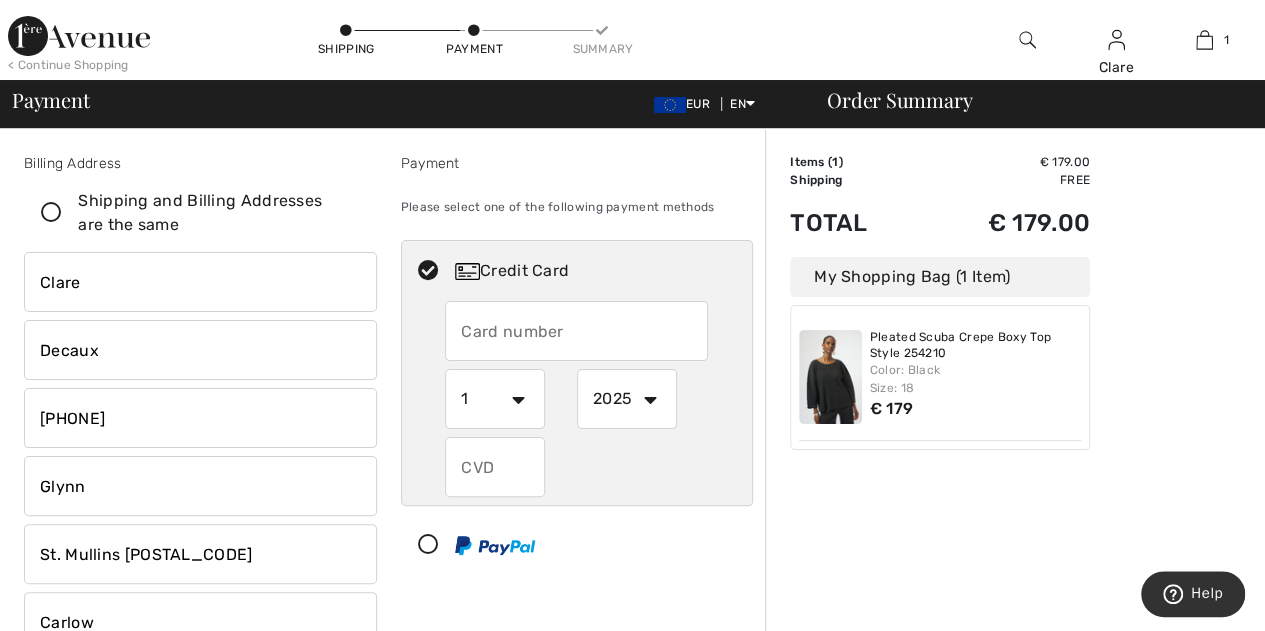 click at bounding box center [51, 213] 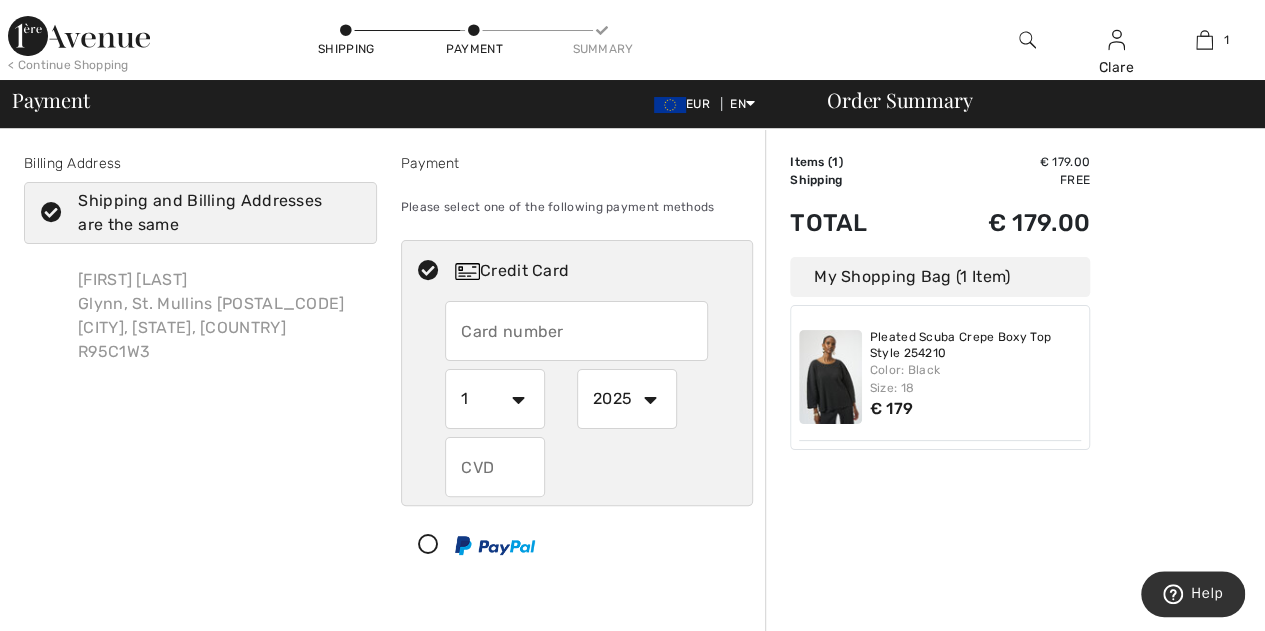 checkbox on "true" 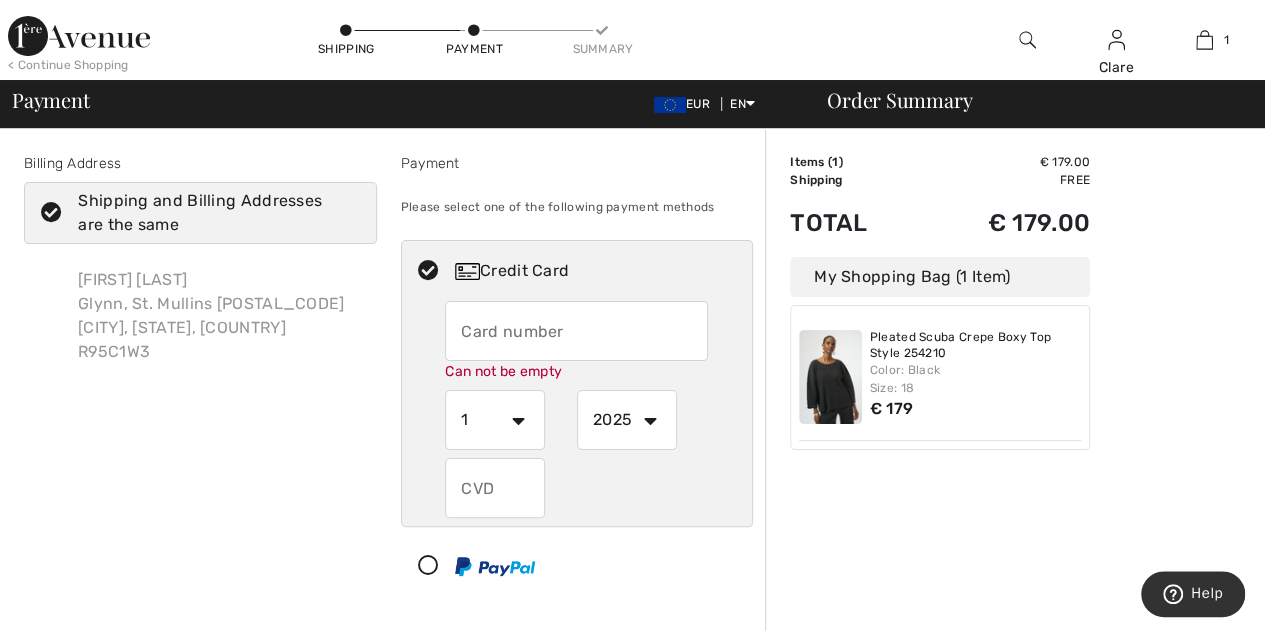 type on "4402602811875151" 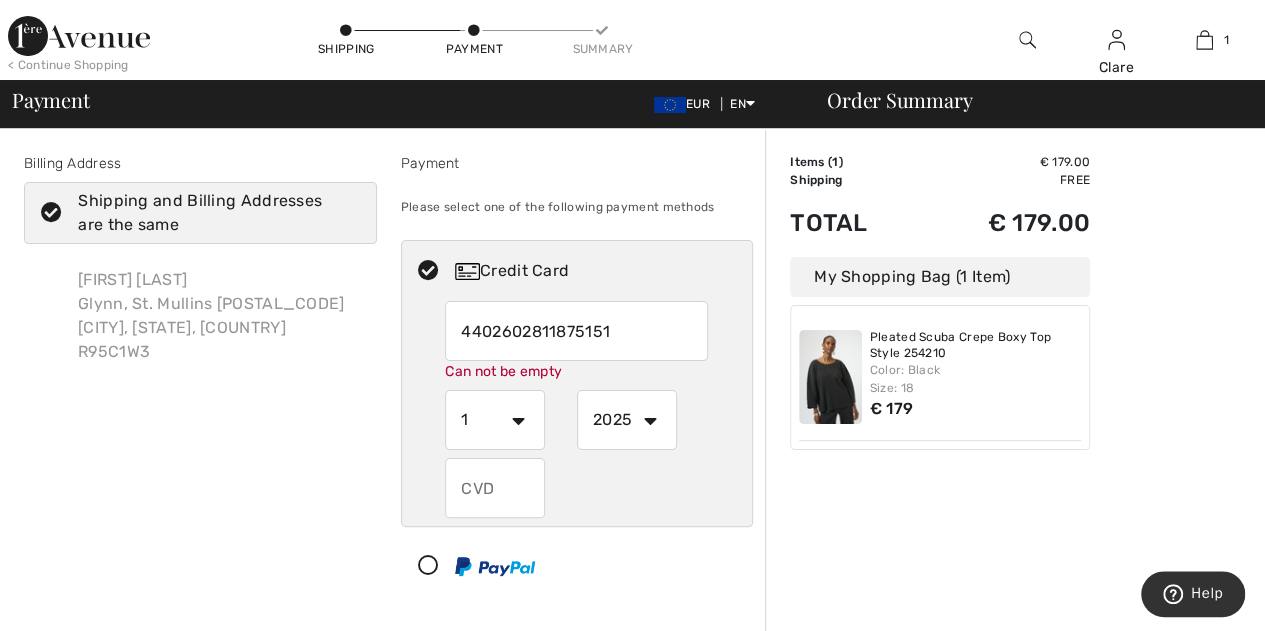 select on "7" 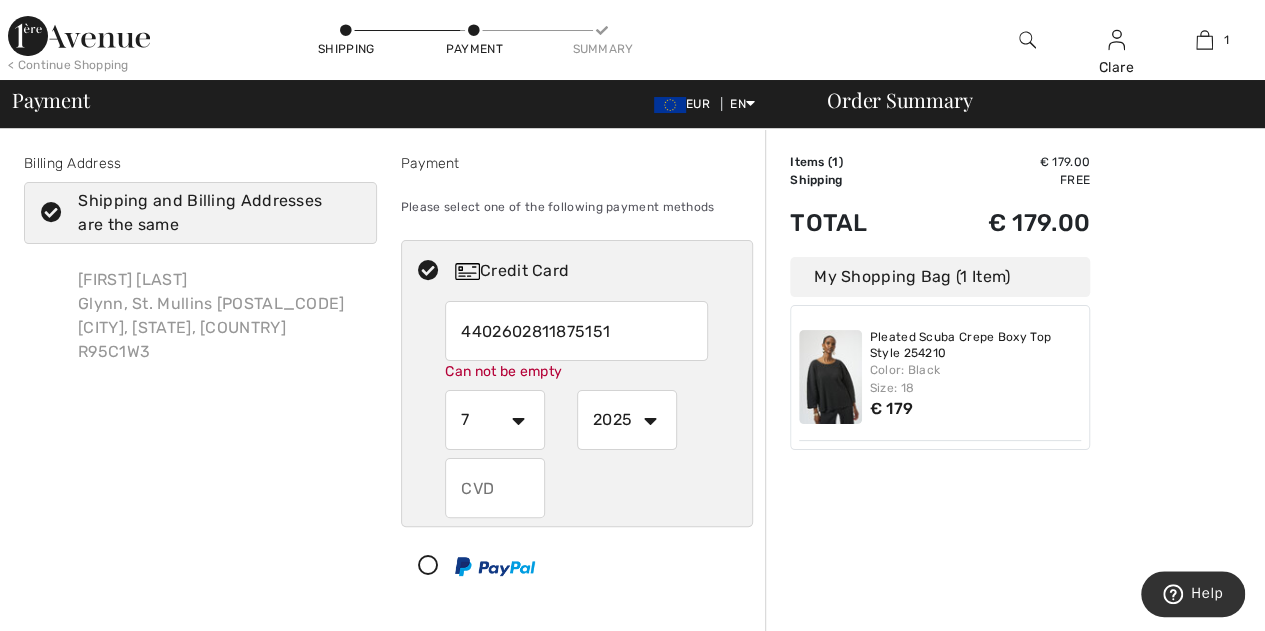select on "2027" 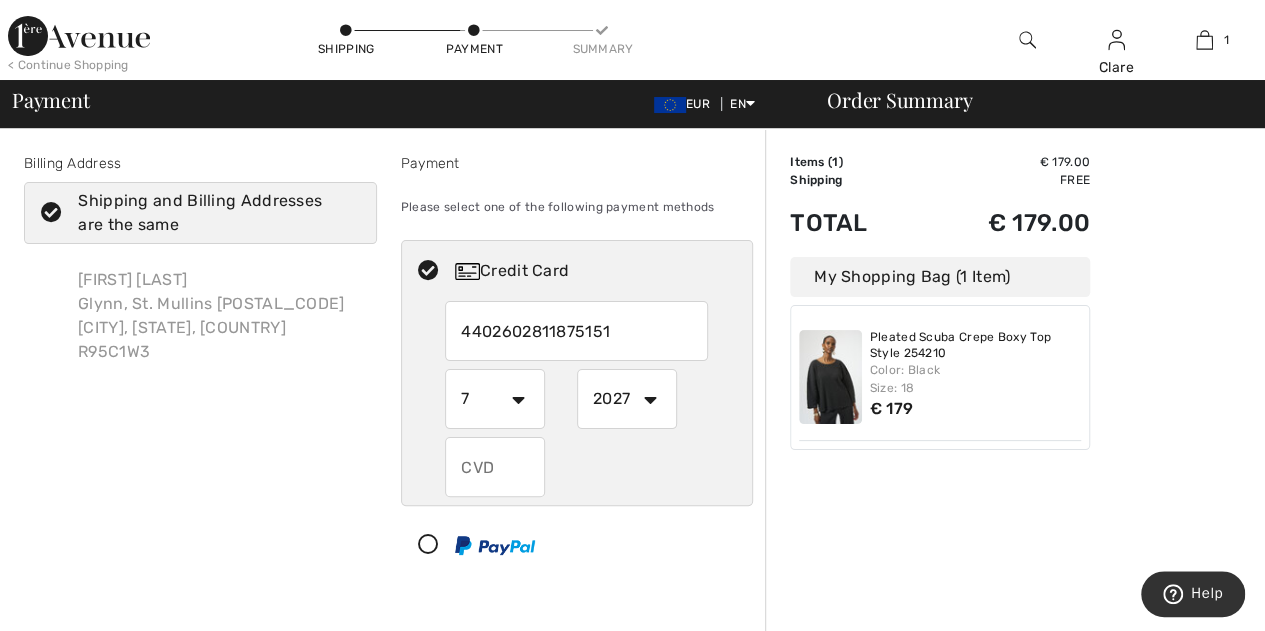 click at bounding box center [495, 467] 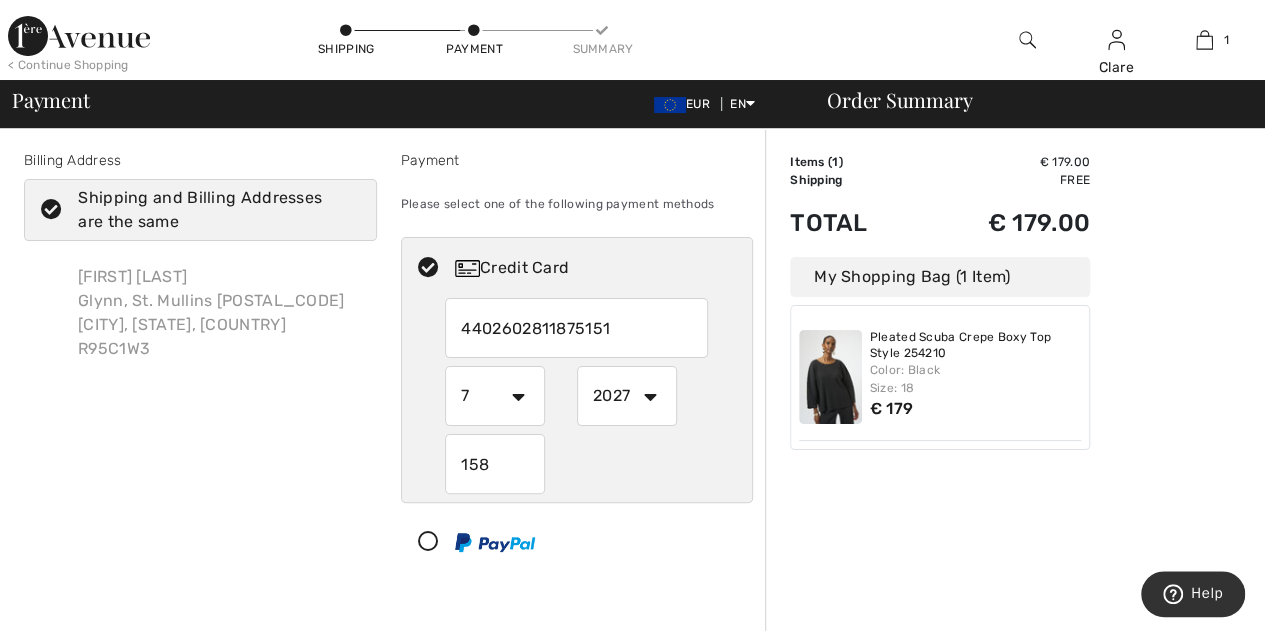 scroll, scrollTop: 0, scrollLeft: 0, axis: both 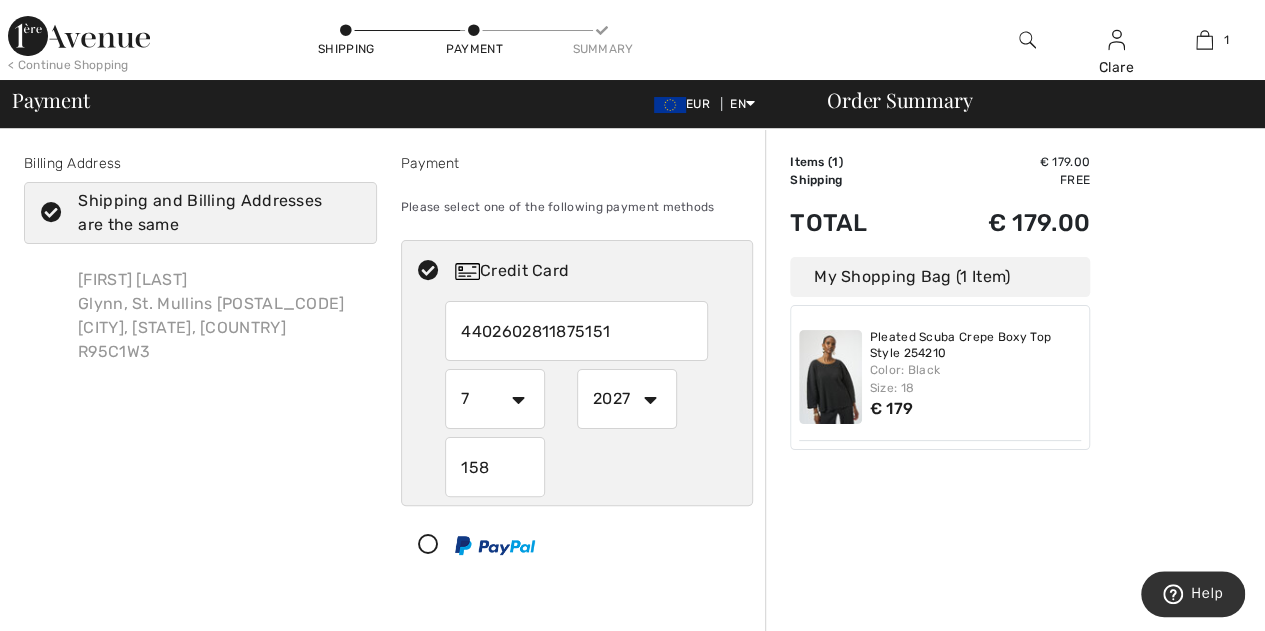 type on "158" 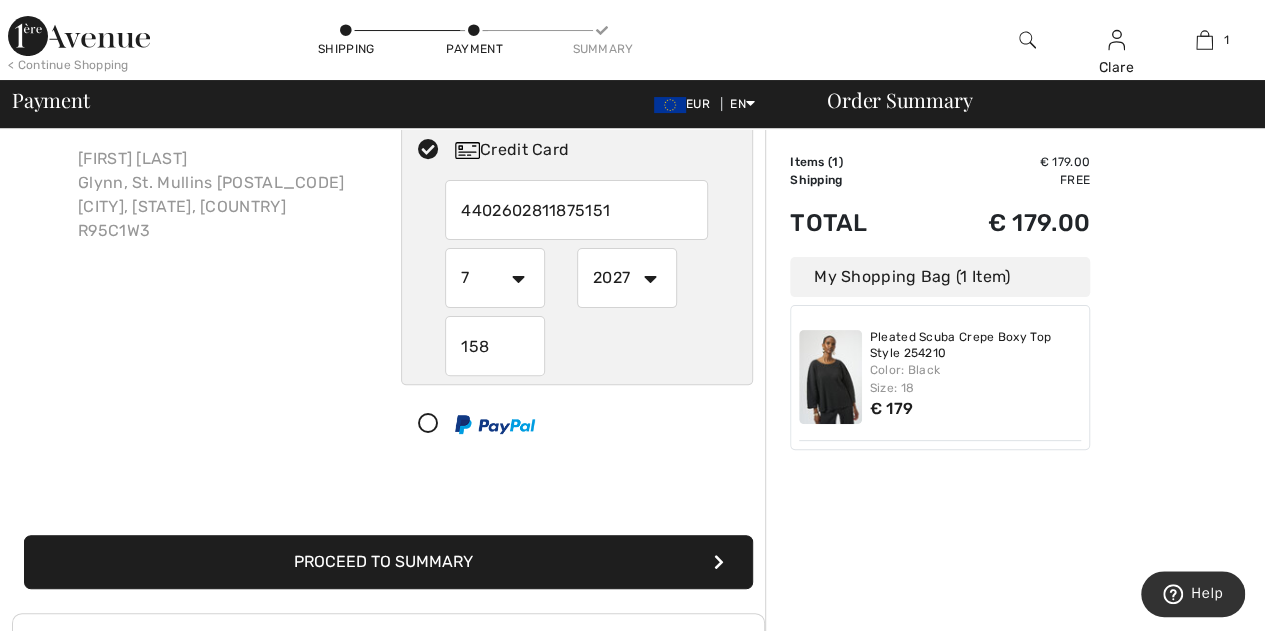 scroll, scrollTop: 0, scrollLeft: 0, axis: both 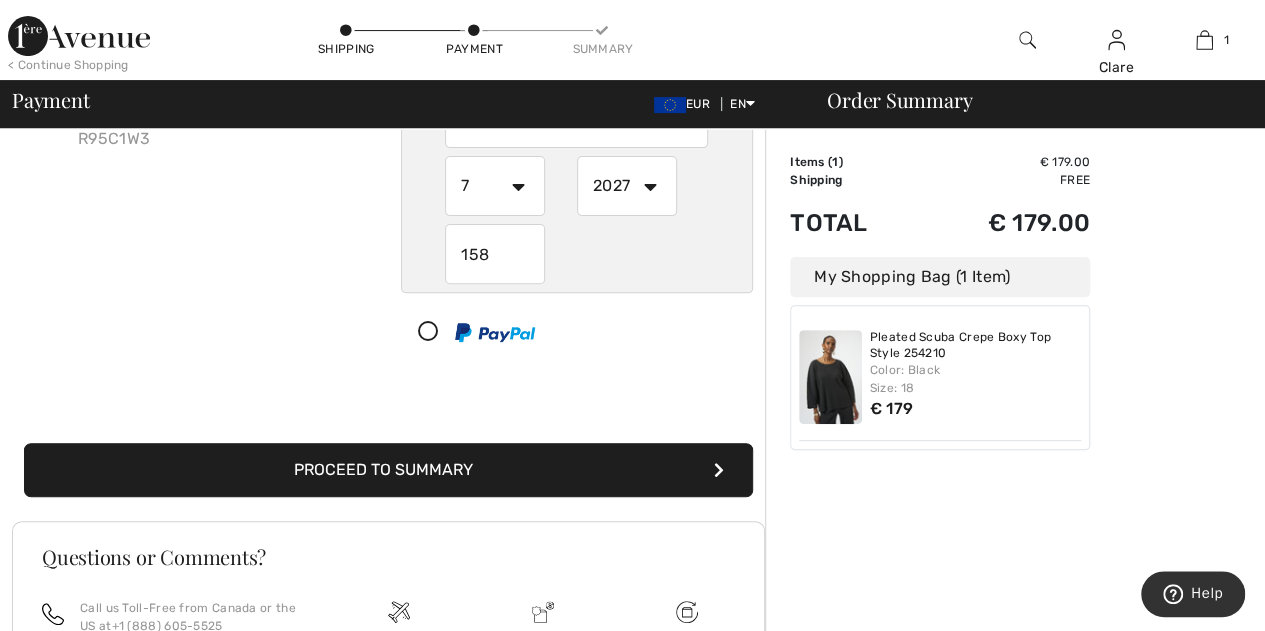 click at bounding box center (719, 470) 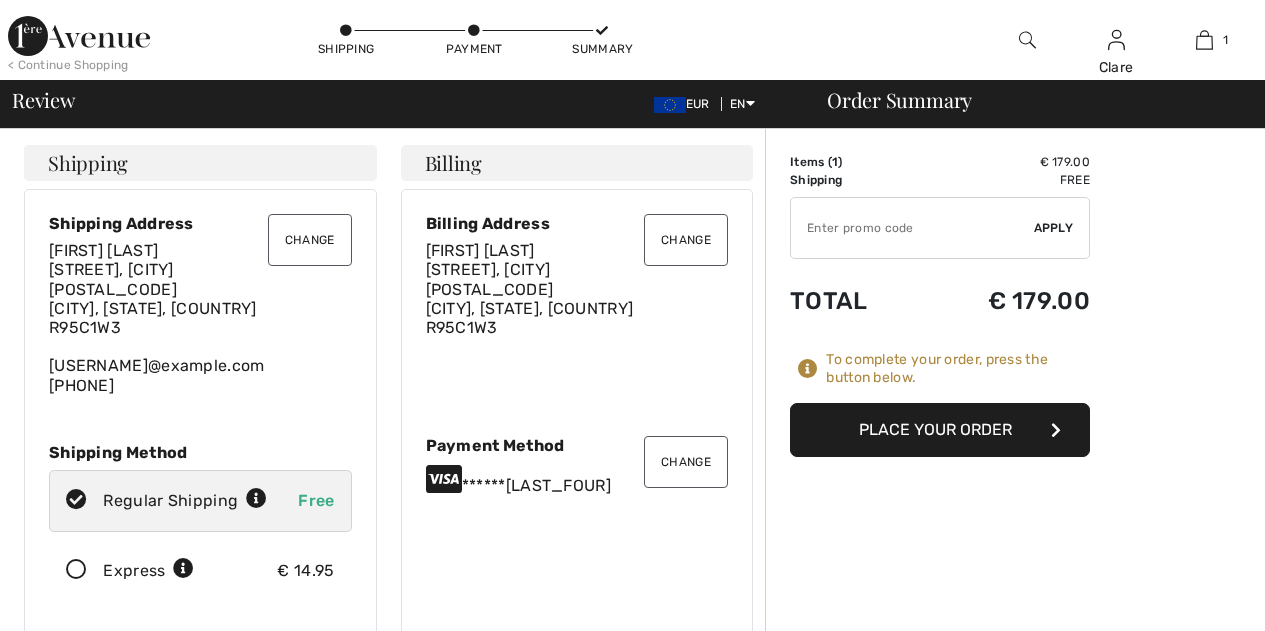 scroll, scrollTop: 0, scrollLeft: 0, axis: both 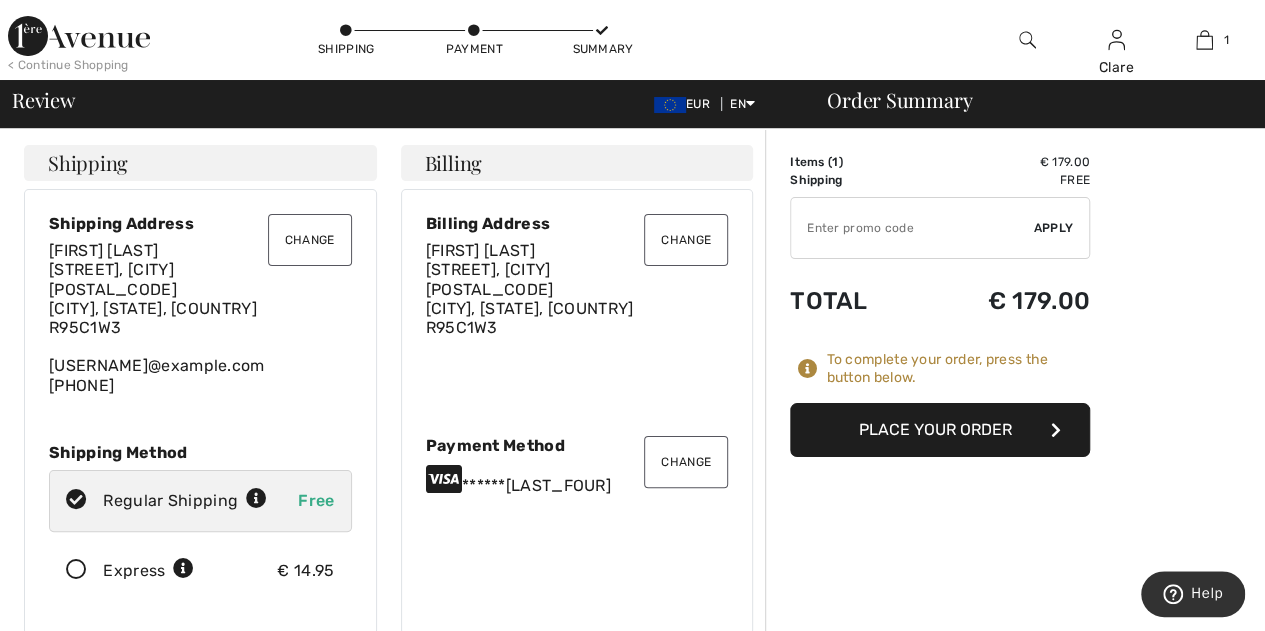 click on "Place Your Order" at bounding box center [940, 430] 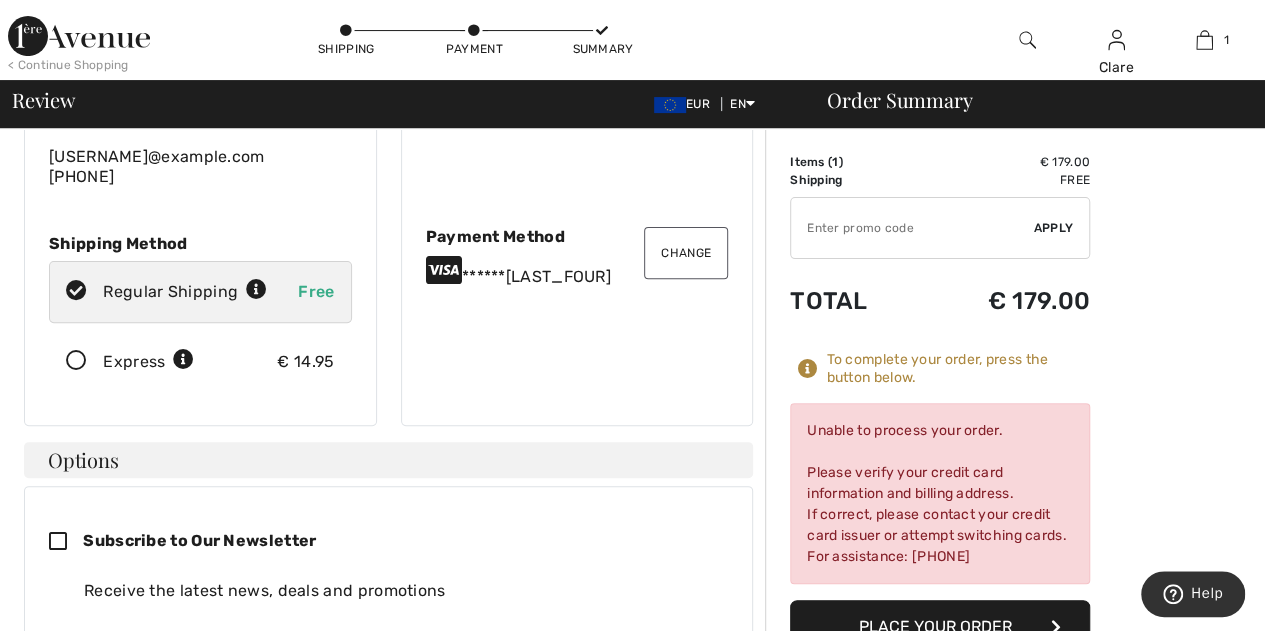 scroll, scrollTop: 137, scrollLeft: 0, axis: vertical 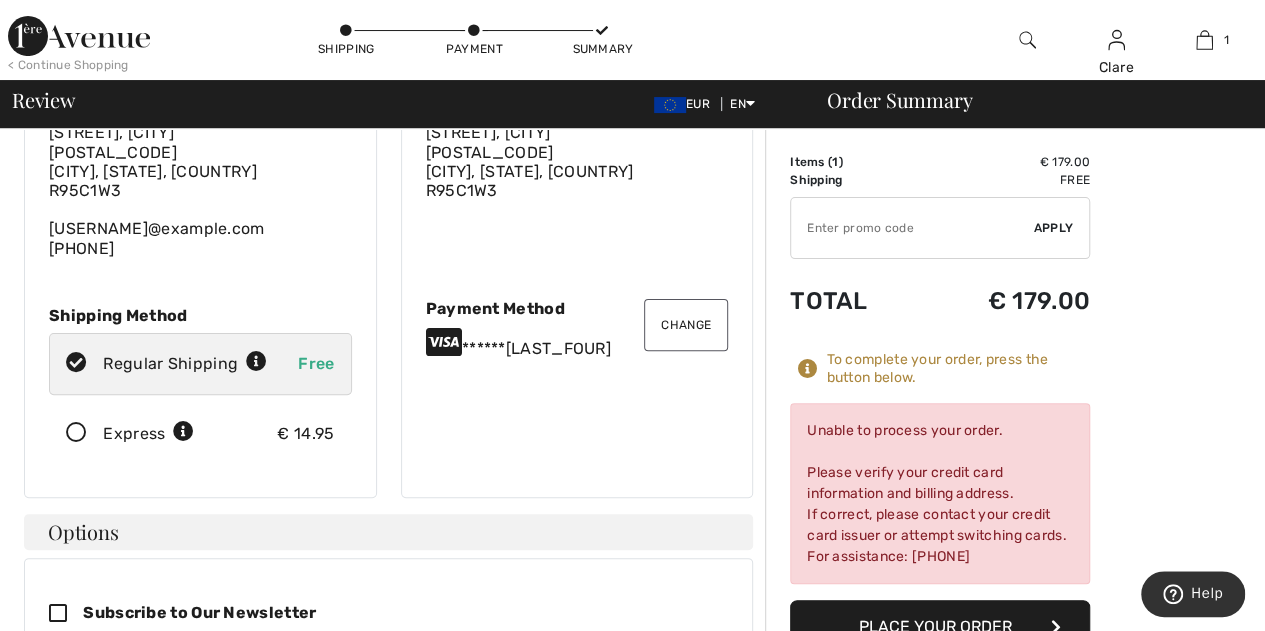 click on "Change" at bounding box center [686, 325] 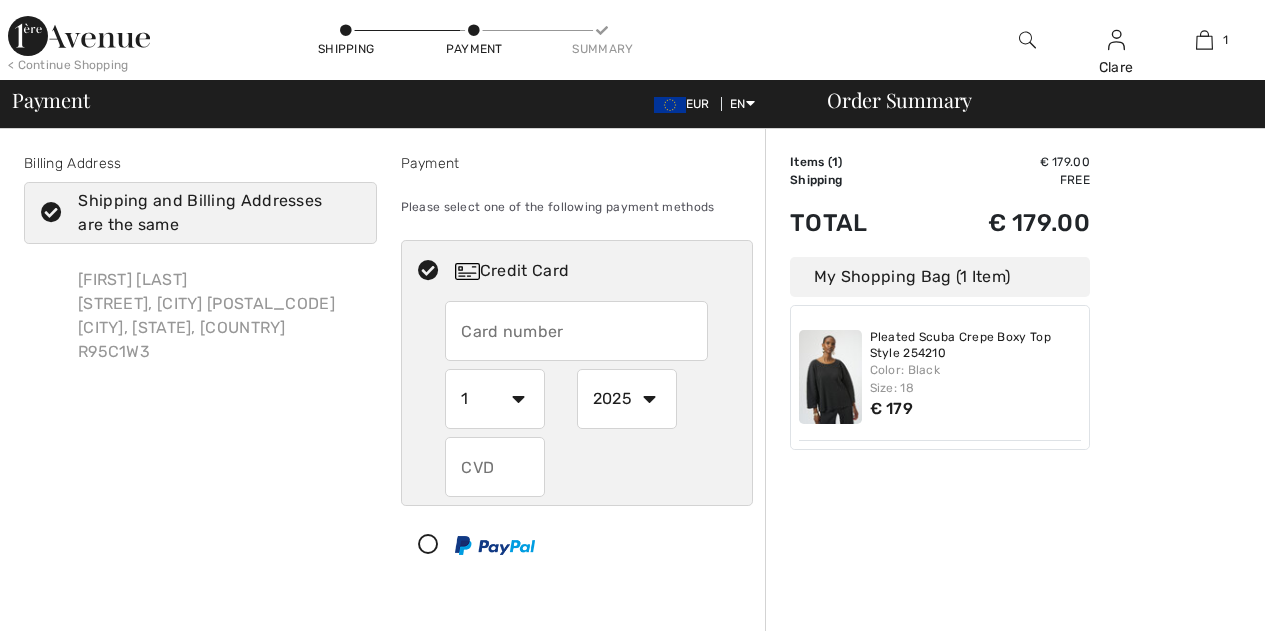 scroll, scrollTop: 72, scrollLeft: 0, axis: vertical 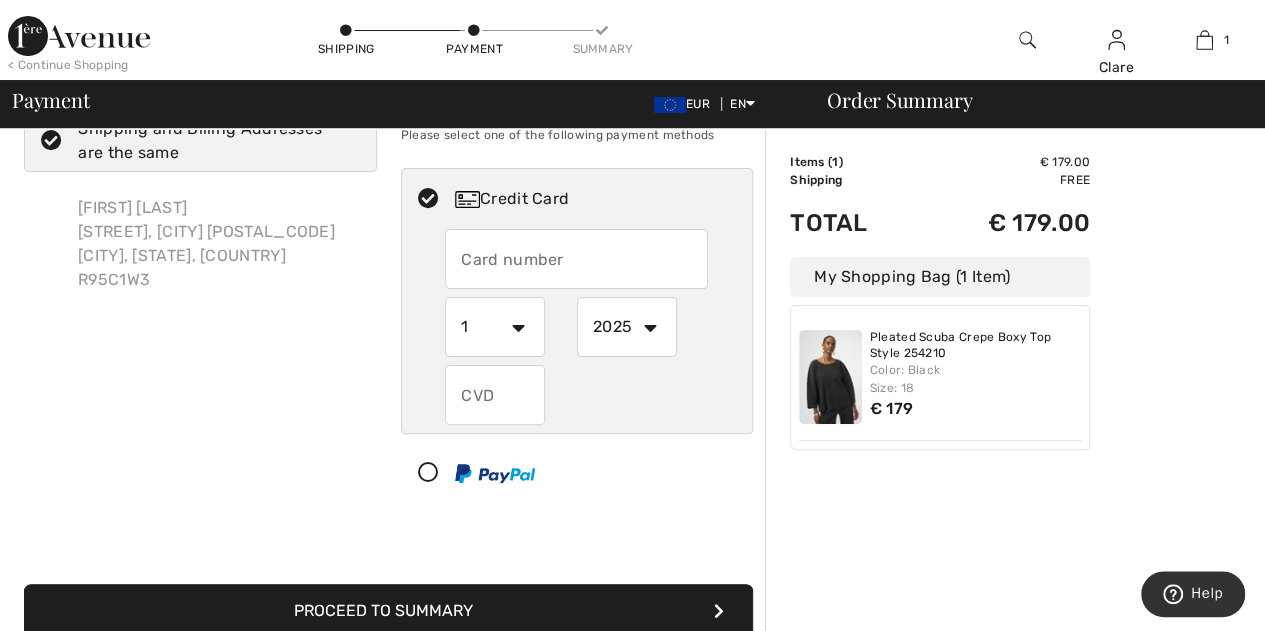 click at bounding box center (576, 259) 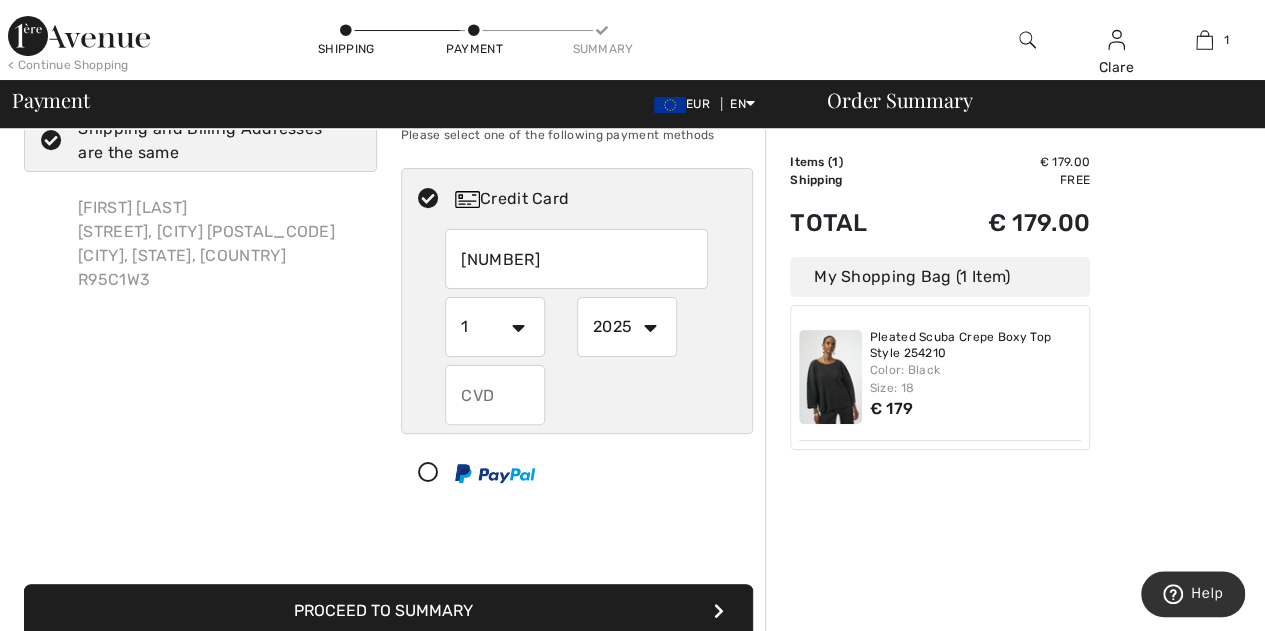 type on "4319471088928776" 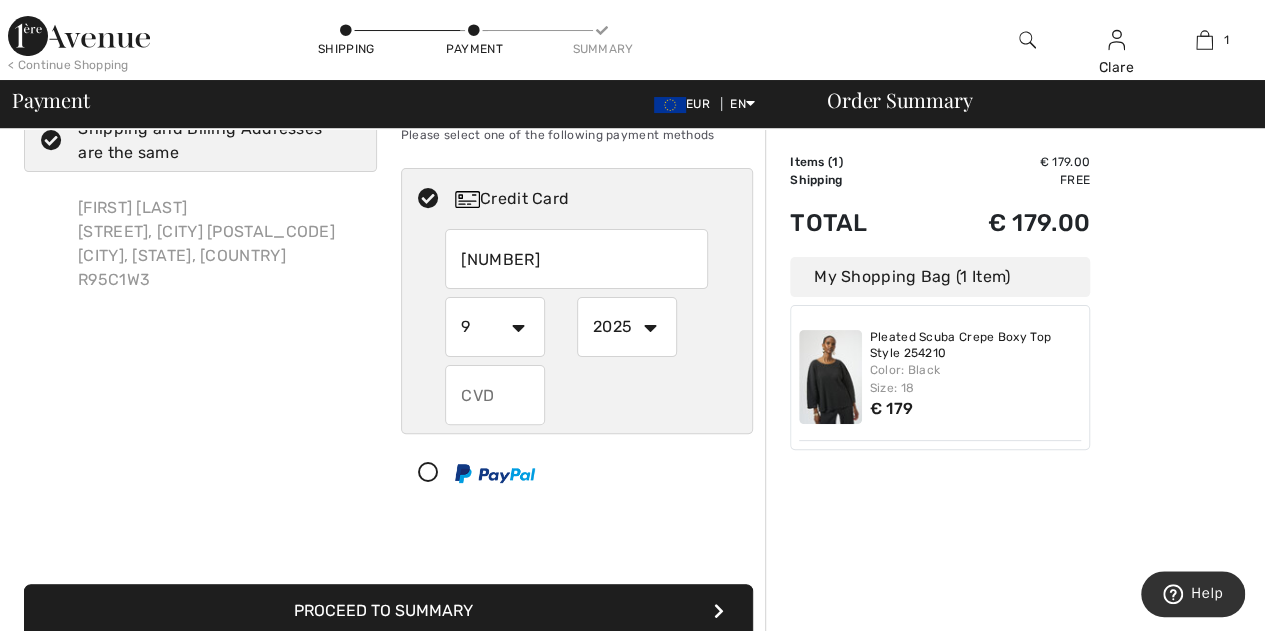 click on "1
2
3
4
5
6
7
8
9
10
11
12" at bounding box center [495, 327] 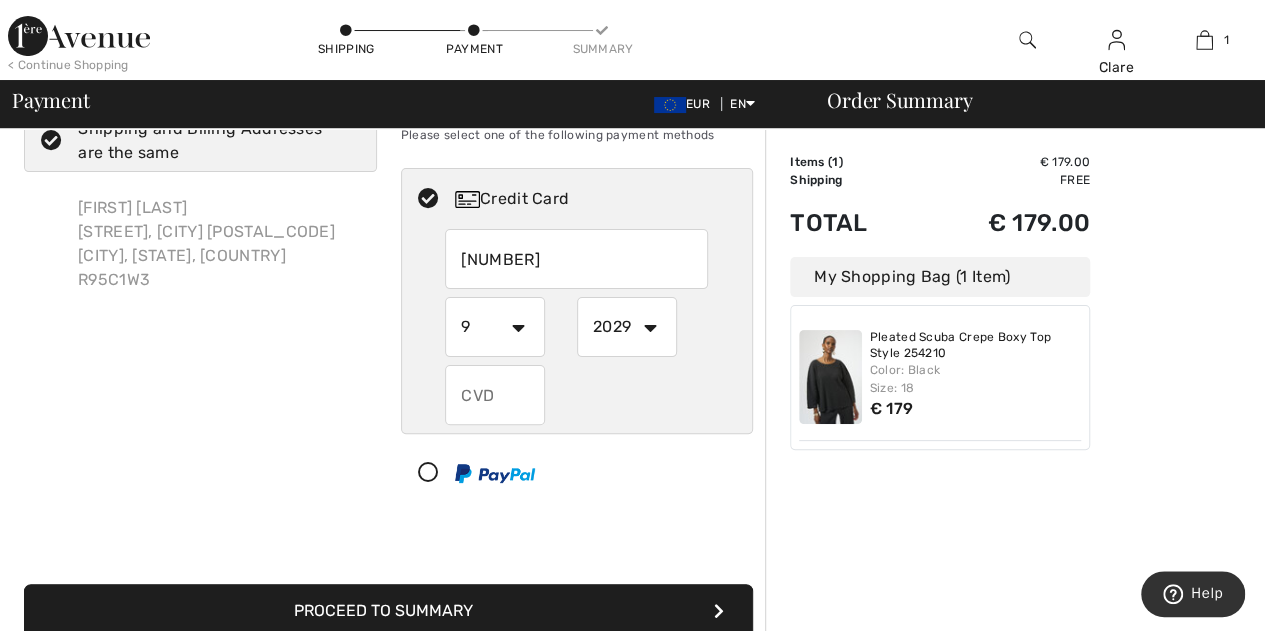 click on "2025
2026
2027
2028
2029
2030
2031
2032
2033
2034
2035" at bounding box center [627, 327] 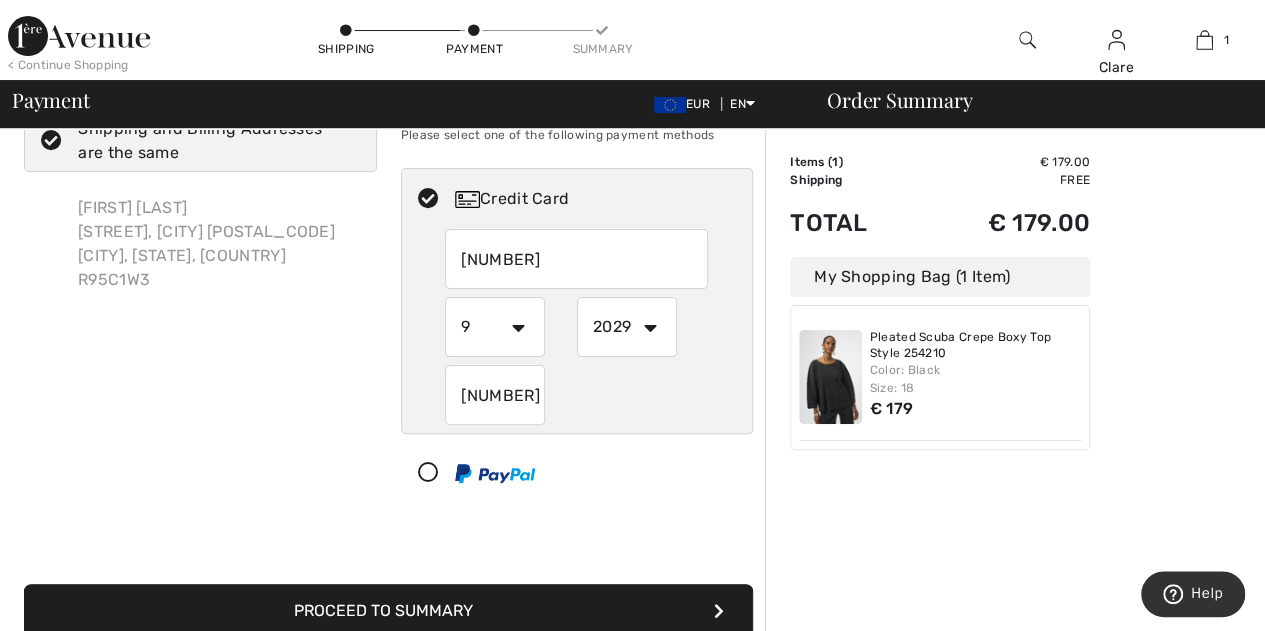 type on "856" 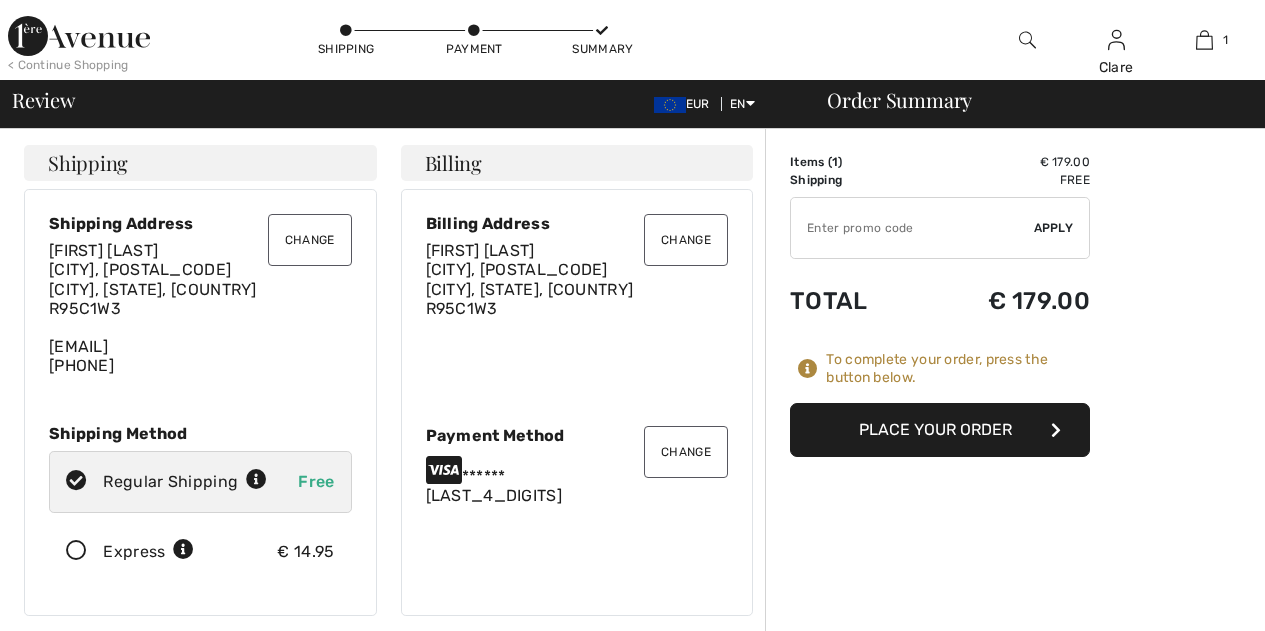 checkbox on "true" 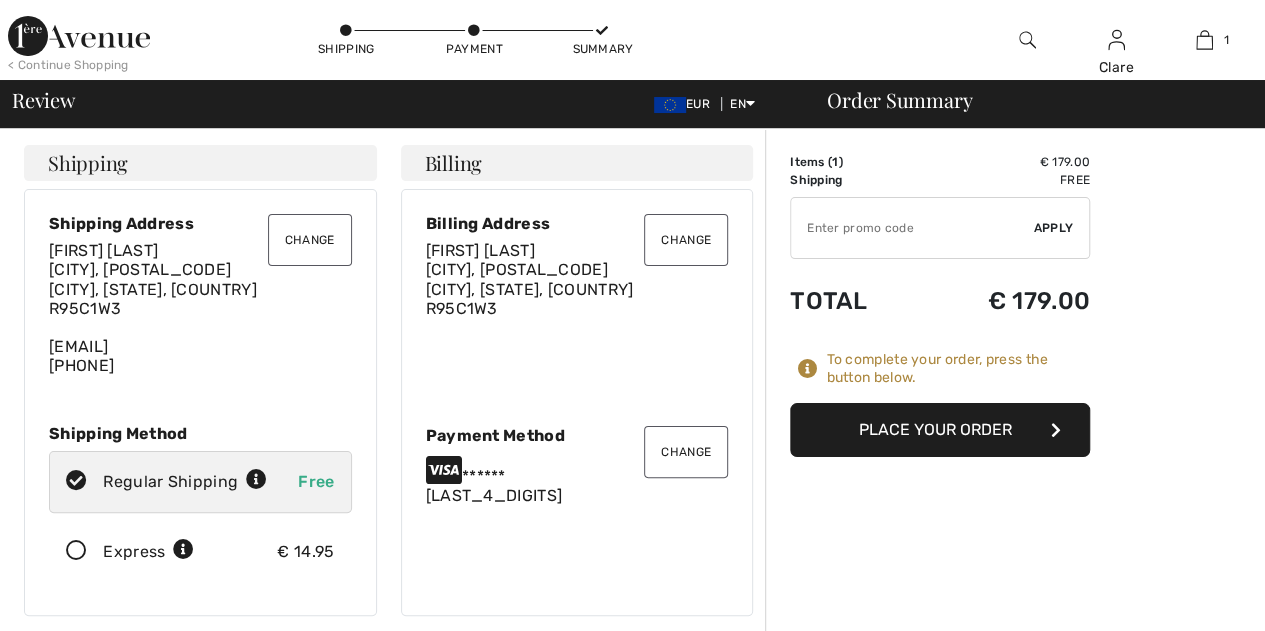 scroll, scrollTop: 0, scrollLeft: 0, axis: both 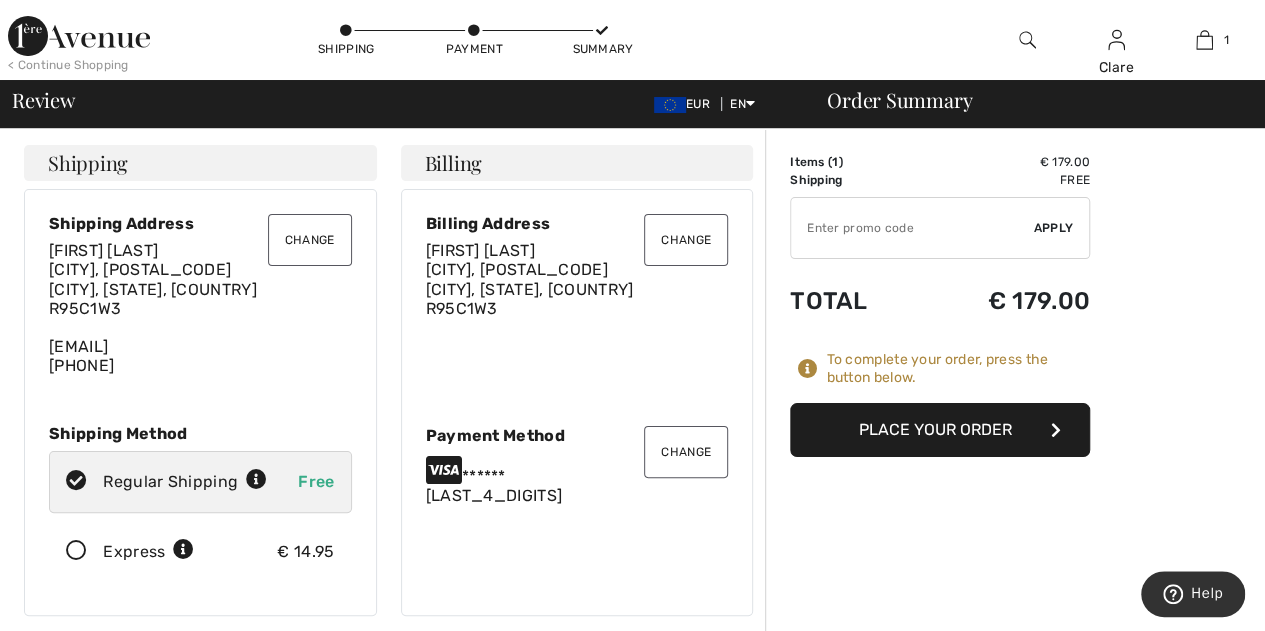 click on "Place Your Order" at bounding box center [940, 430] 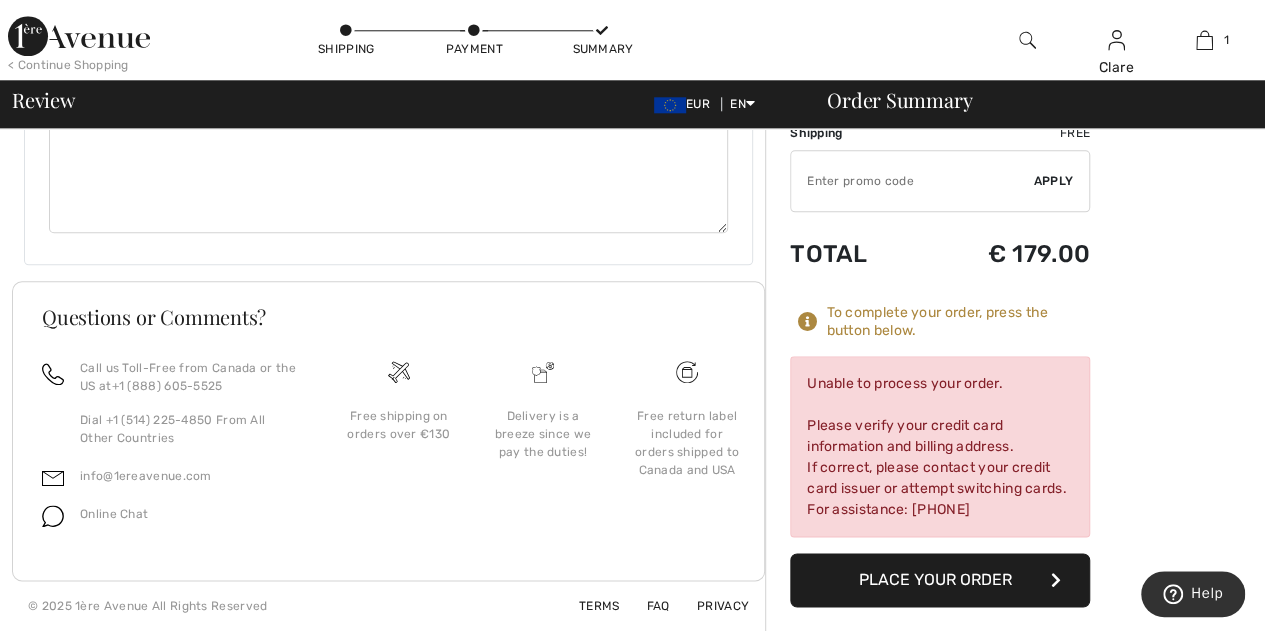 scroll, scrollTop: 1059, scrollLeft: 0, axis: vertical 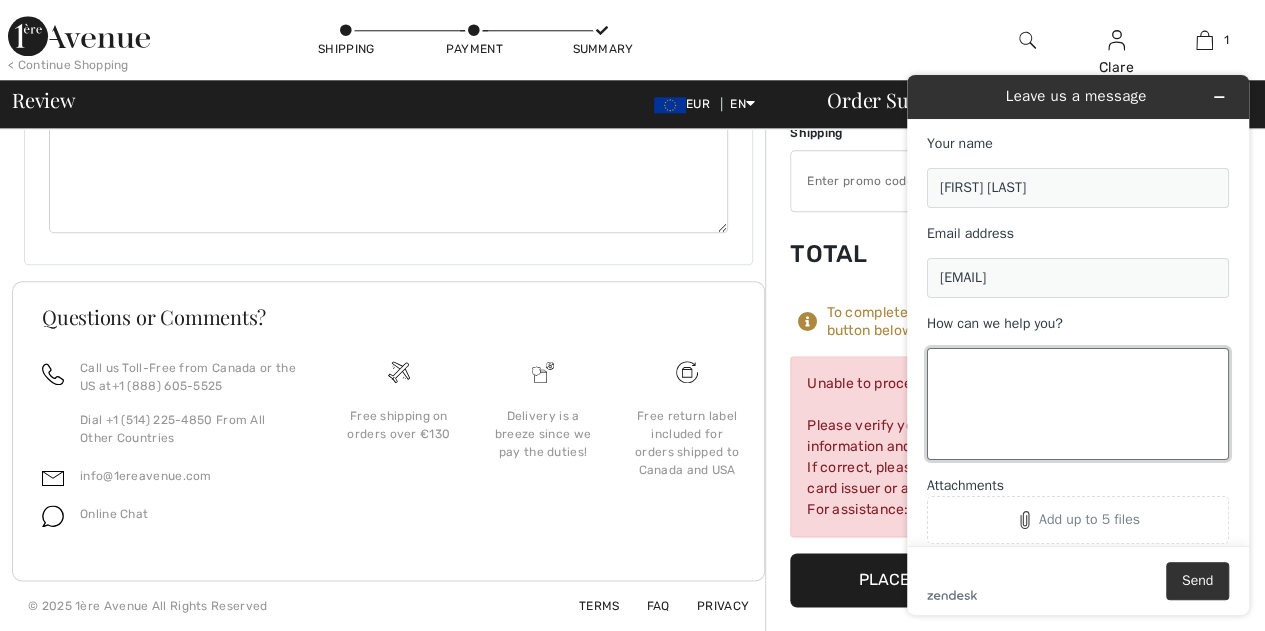 click on "How can we help you?" at bounding box center (1078, 404) 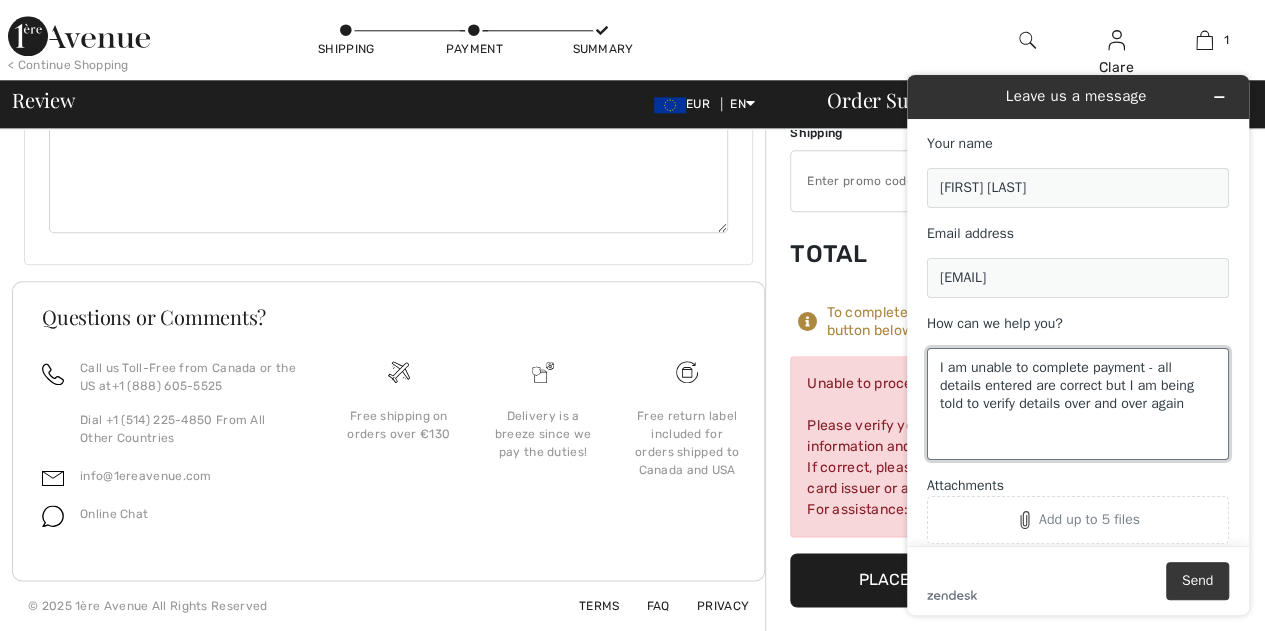 type on "I am unable to complete payment - all details entered are correct but I am being told to verify details over and over again" 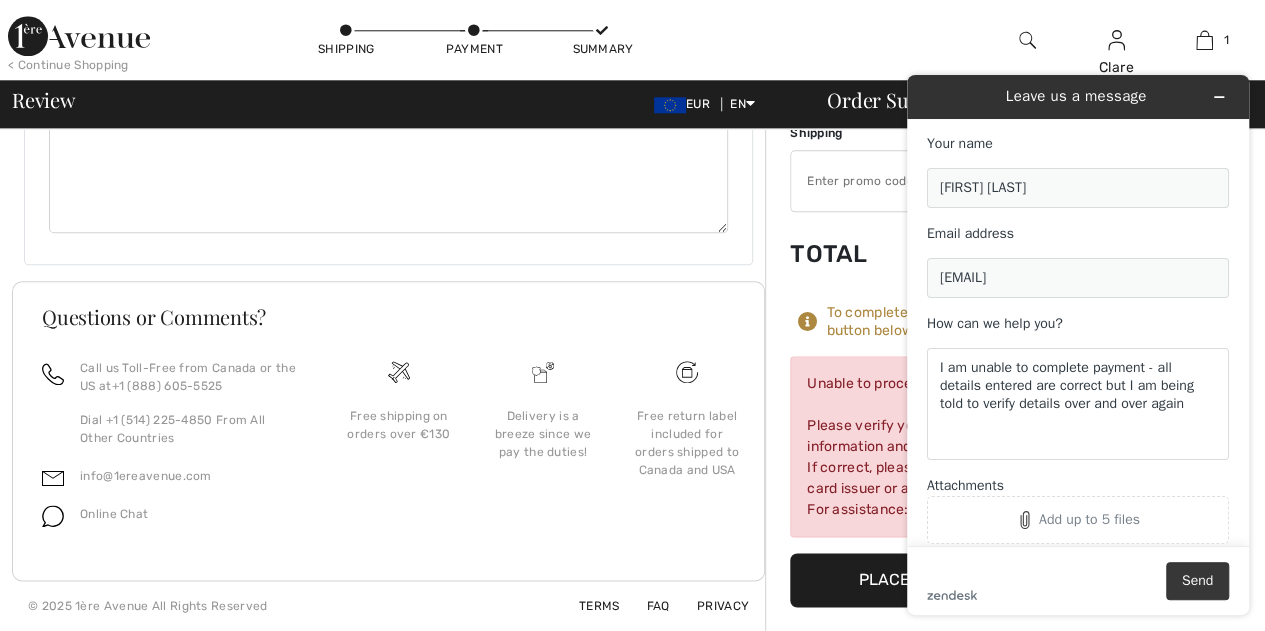 click on "Send" at bounding box center [1197, 581] 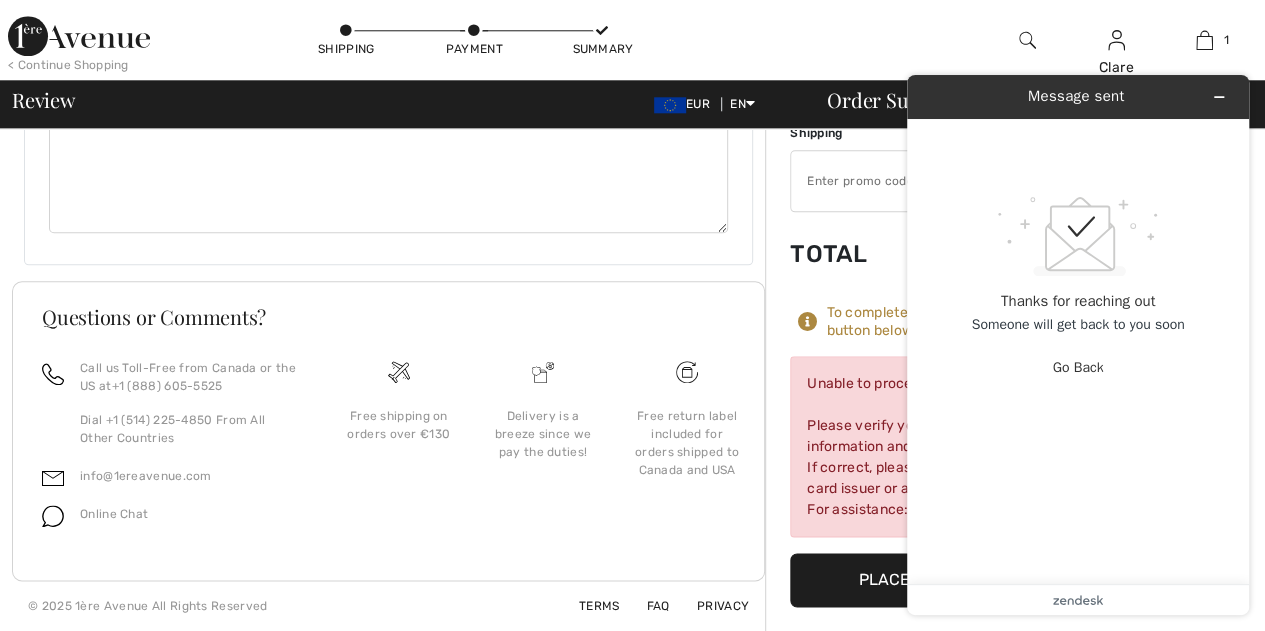 click at bounding box center (388, 173) 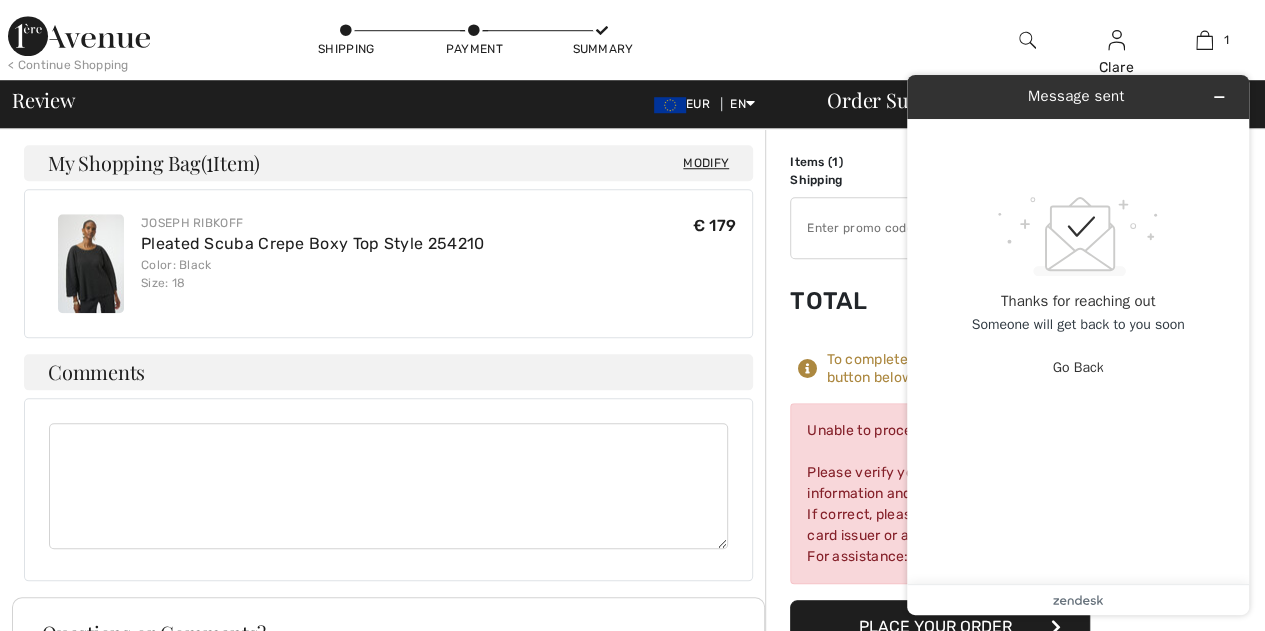 scroll, scrollTop: 712, scrollLeft: 0, axis: vertical 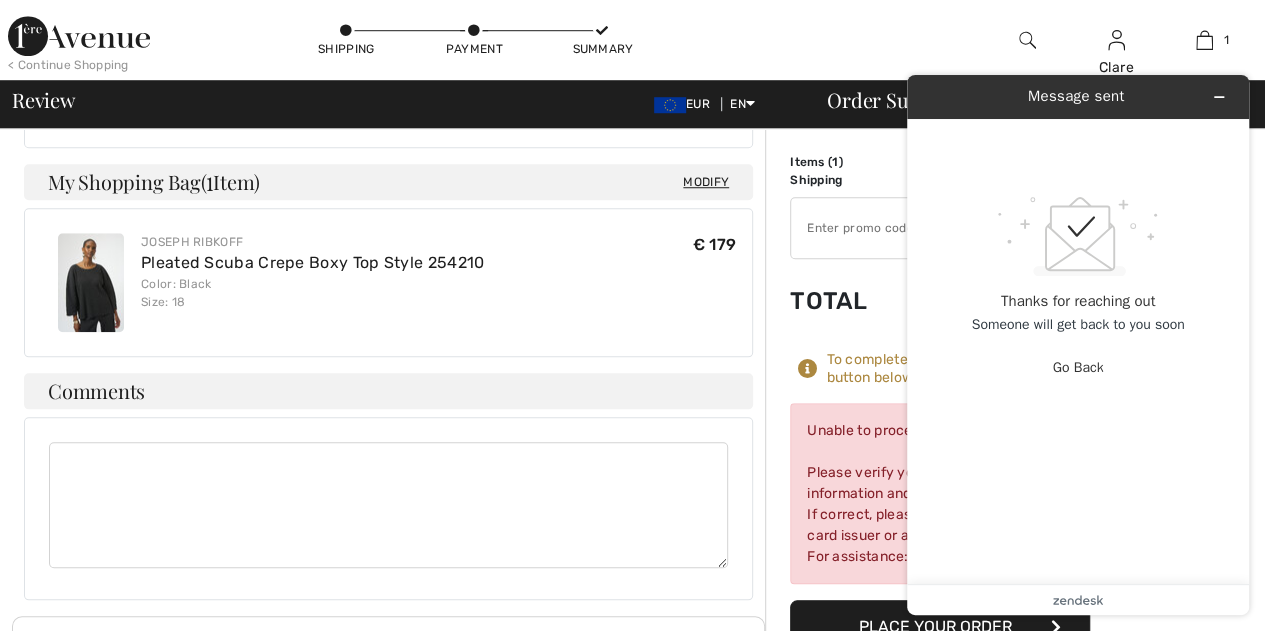 drag, startPoint x: 1270, startPoint y: 445, endPoint x: 364, endPoint y: 263, distance: 924.09955 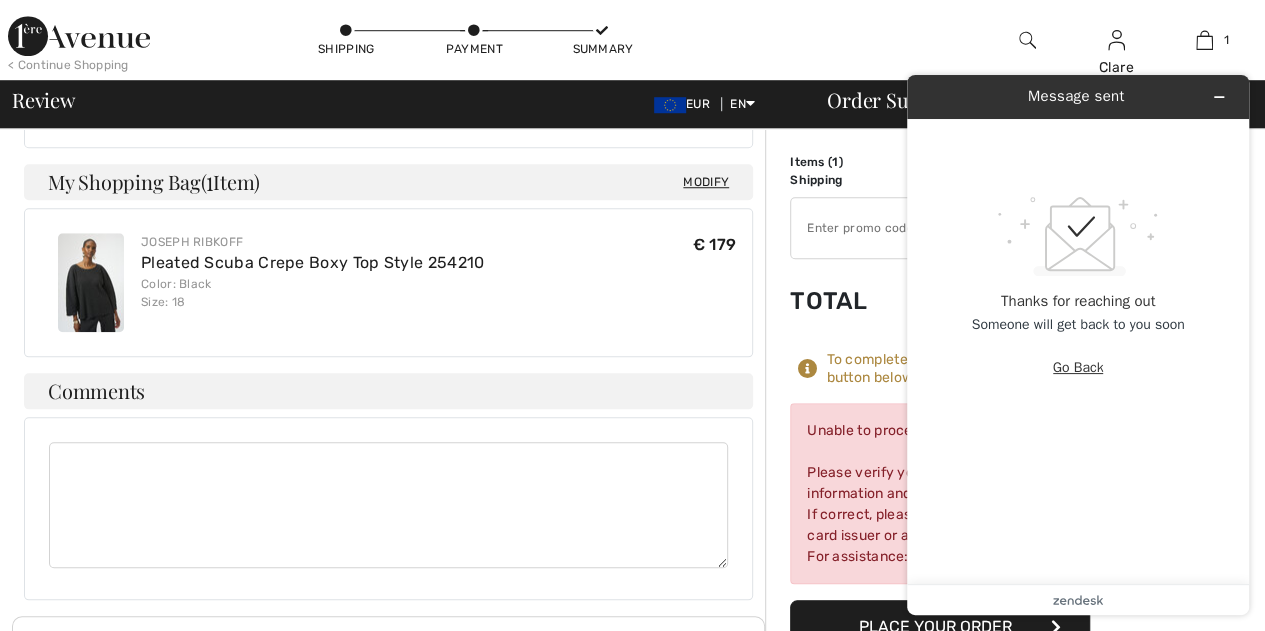 click on "Go Back" at bounding box center (1078, 368) 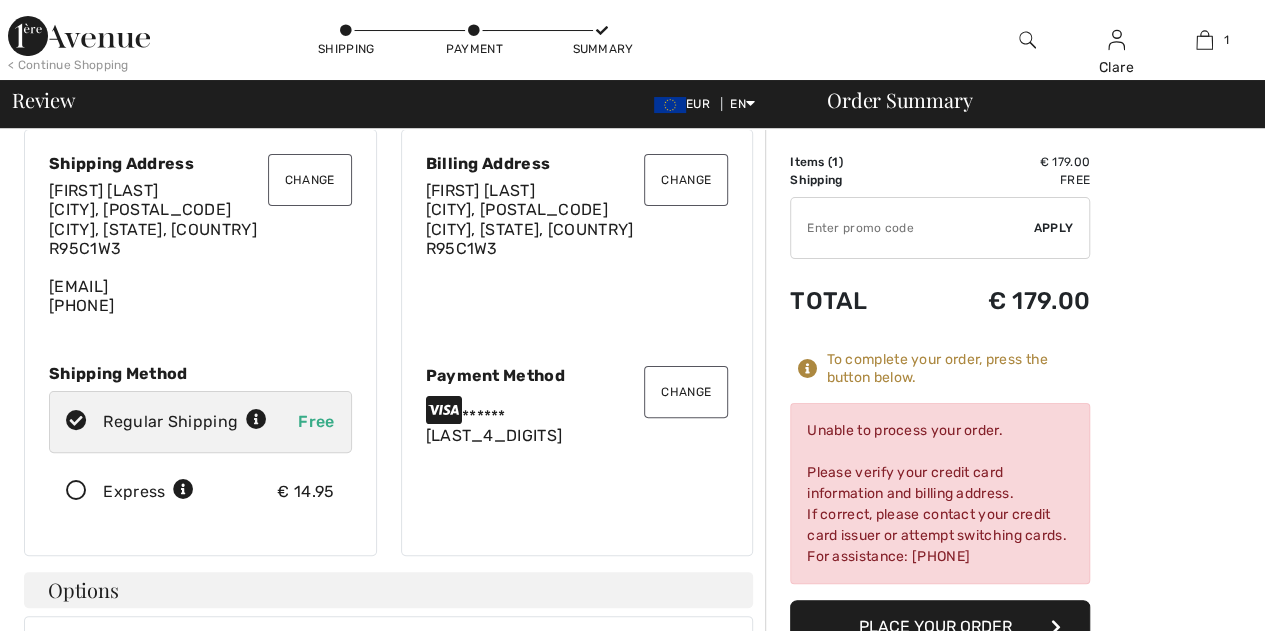 scroll, scrollTop: 38, scrollLeft: 0, axis: vertical 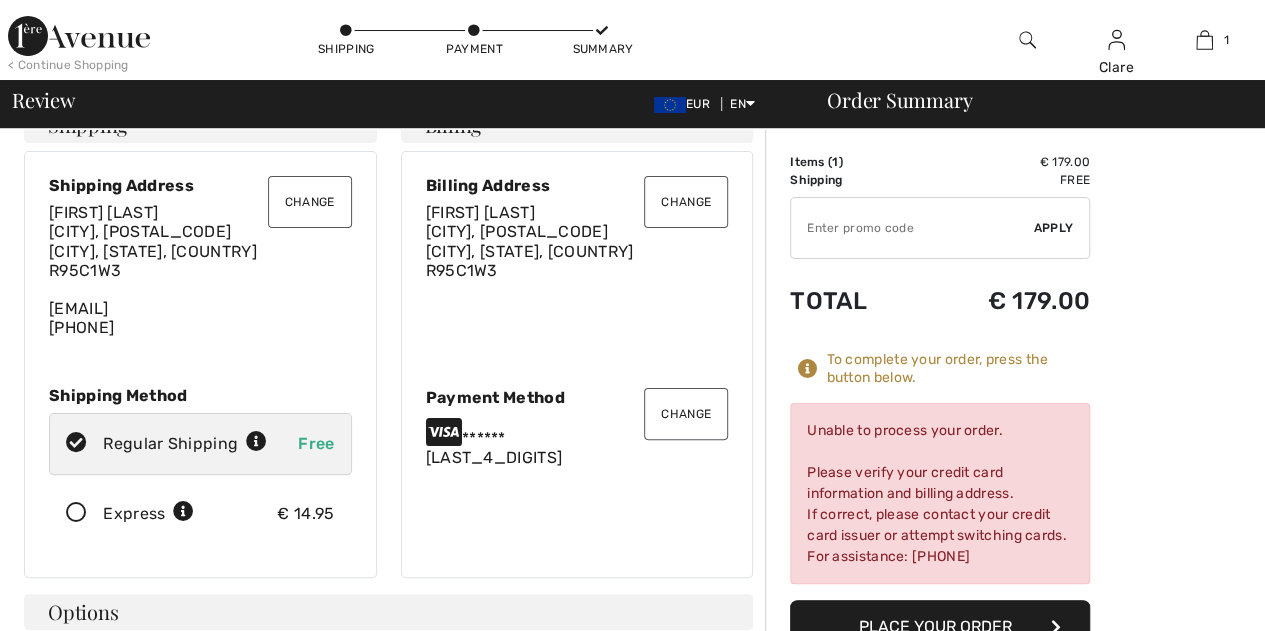 click on "Change" at bounding box center [686, 414] 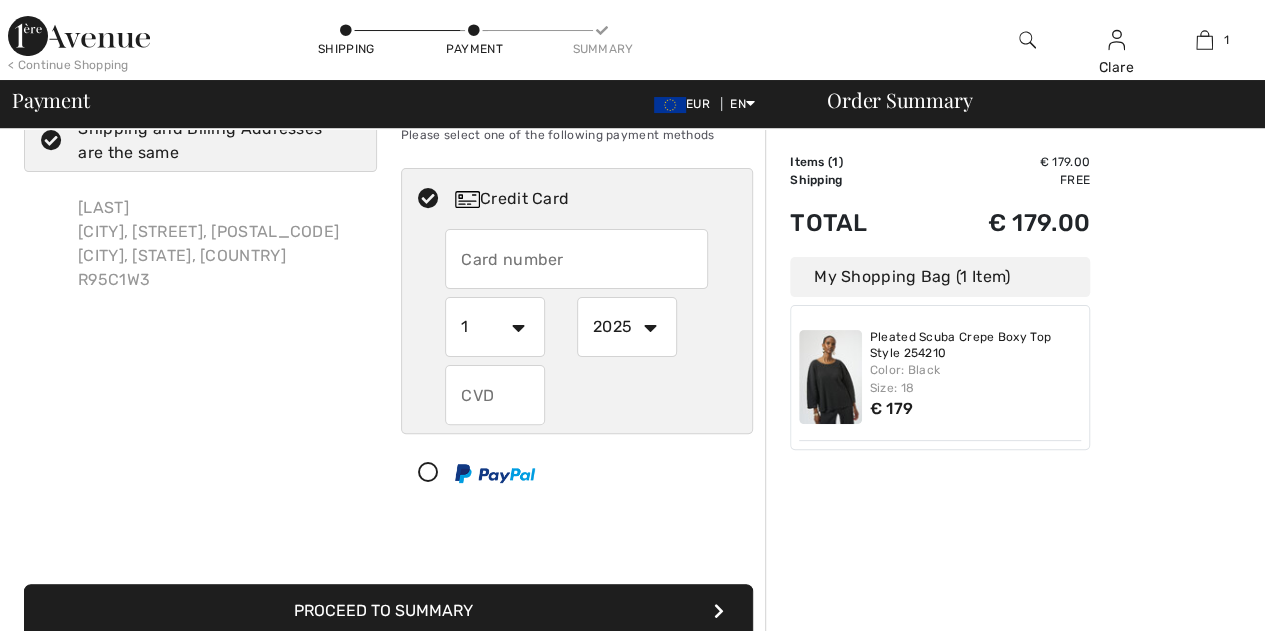 scroll, scrollTop: 72, scrollLeft: 0, axis: vertical 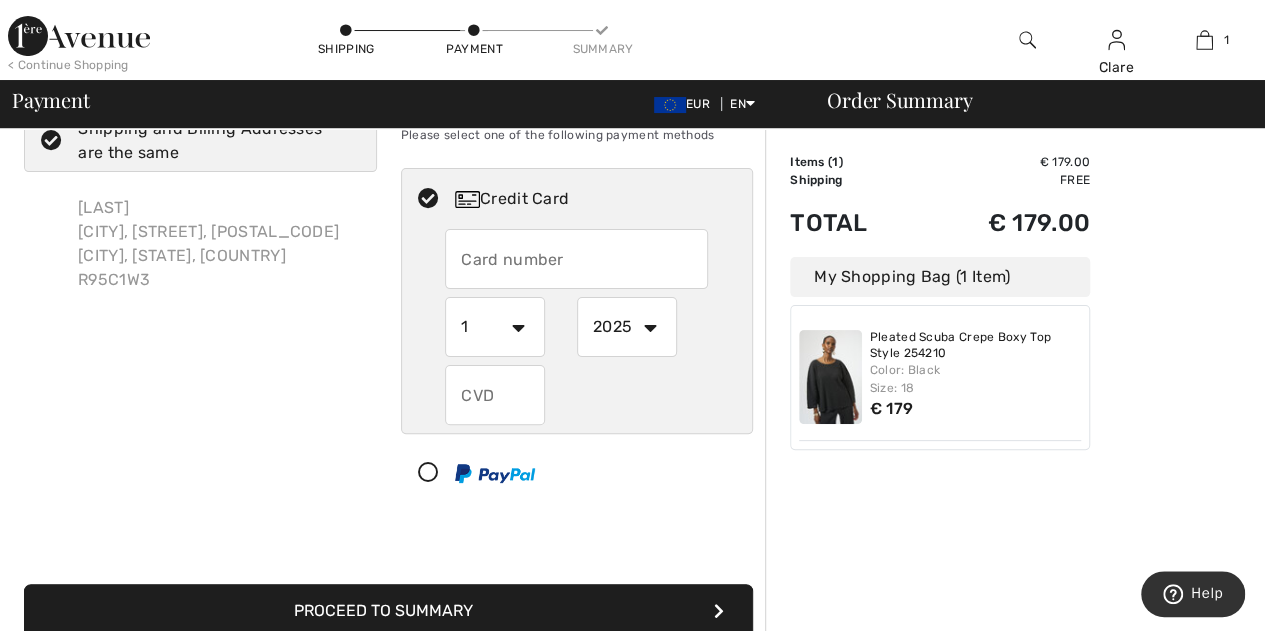 click at bounding box center (576, 259) 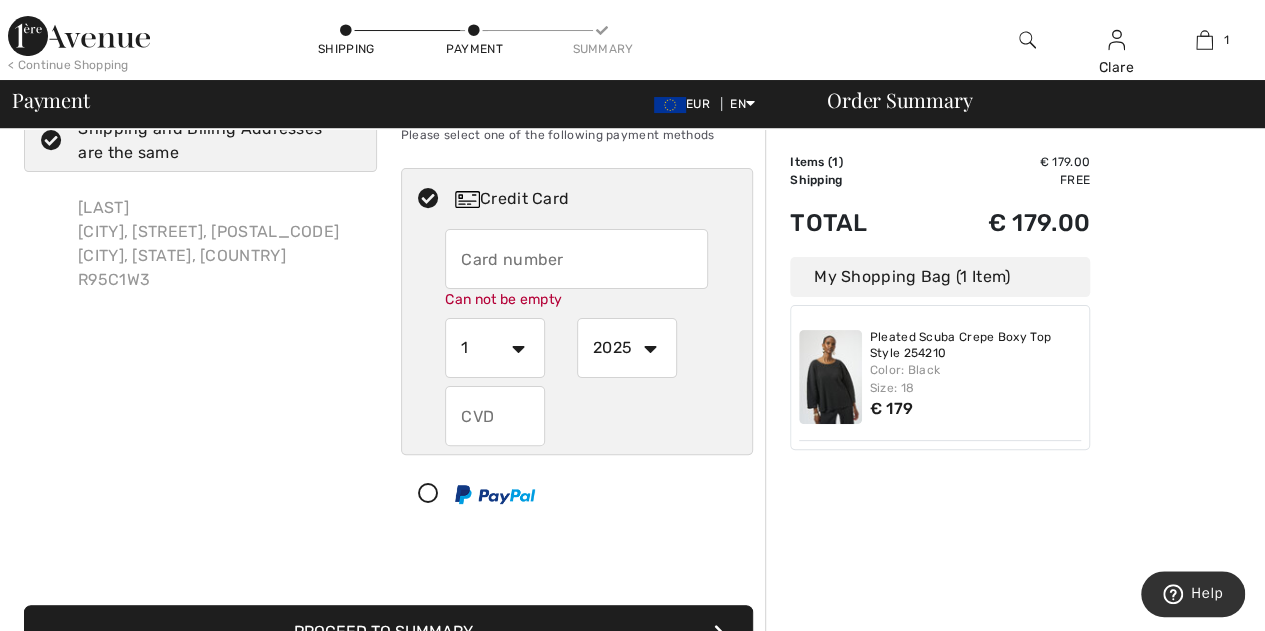 type on "4402602811875151" 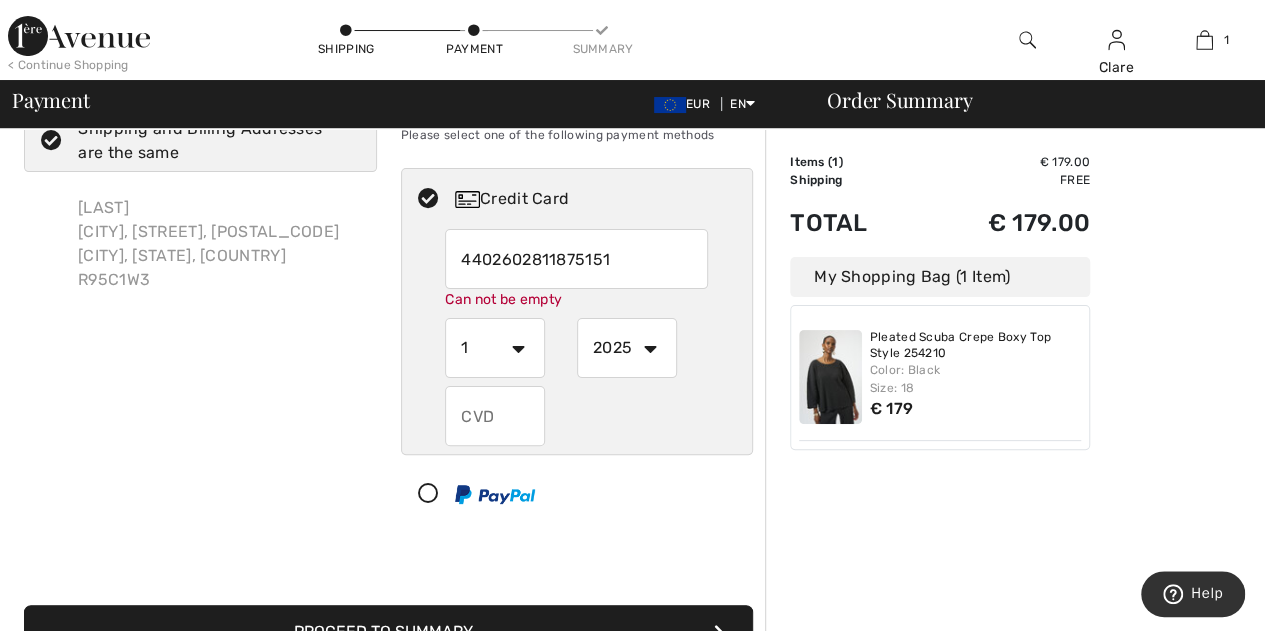 select on "7" 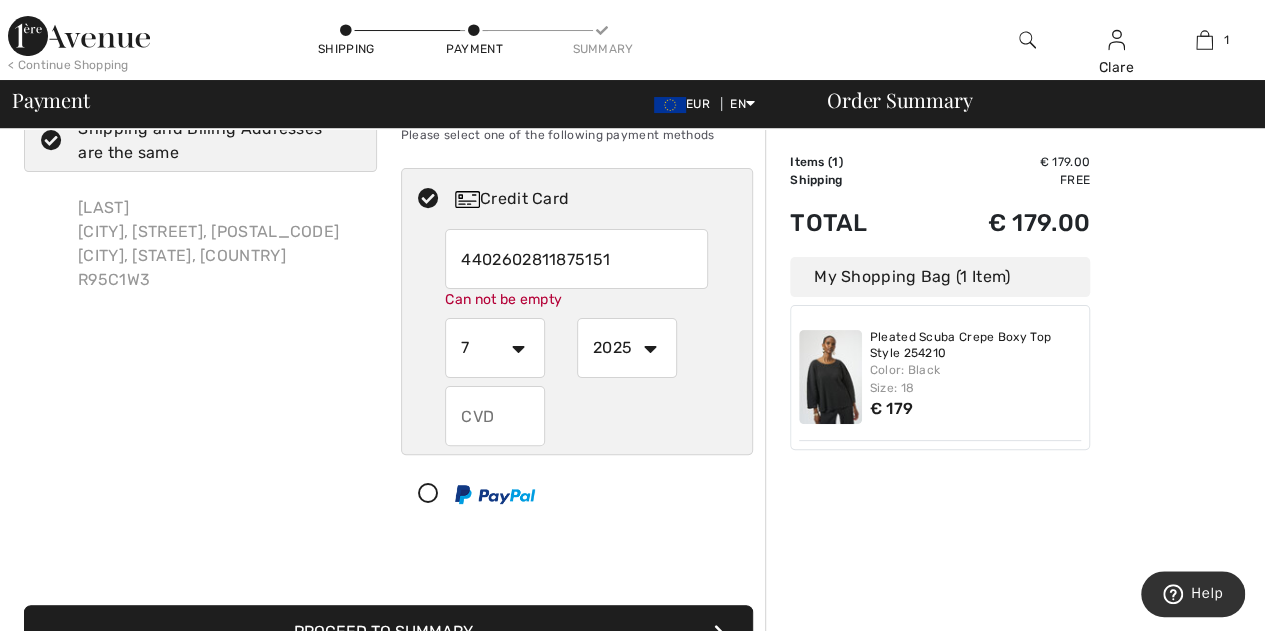 select on "2027" 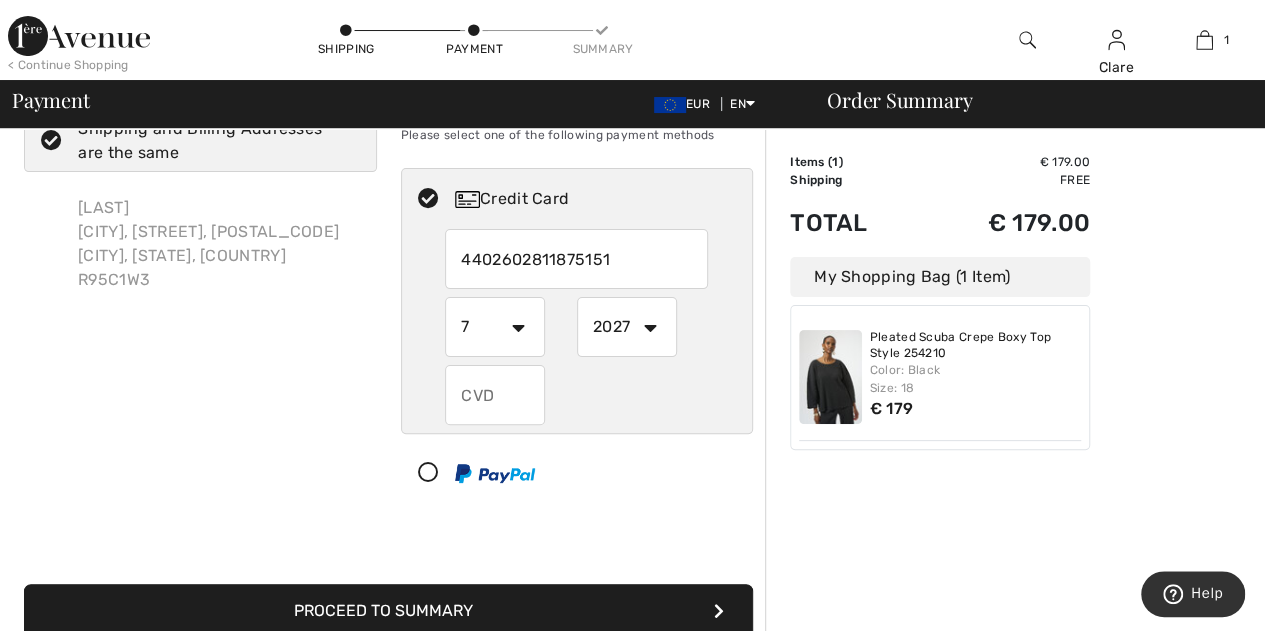 click at bounding box center [495, 395] 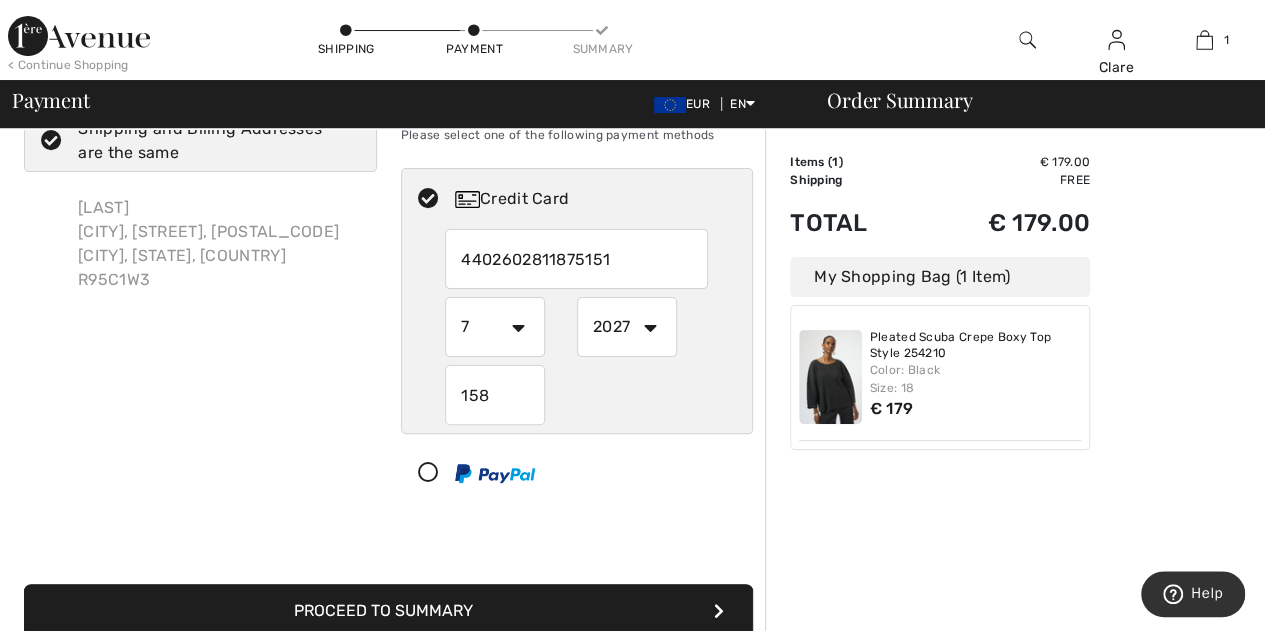 scroll, scrollTop: 0, scrollLeft: 0, axis: both 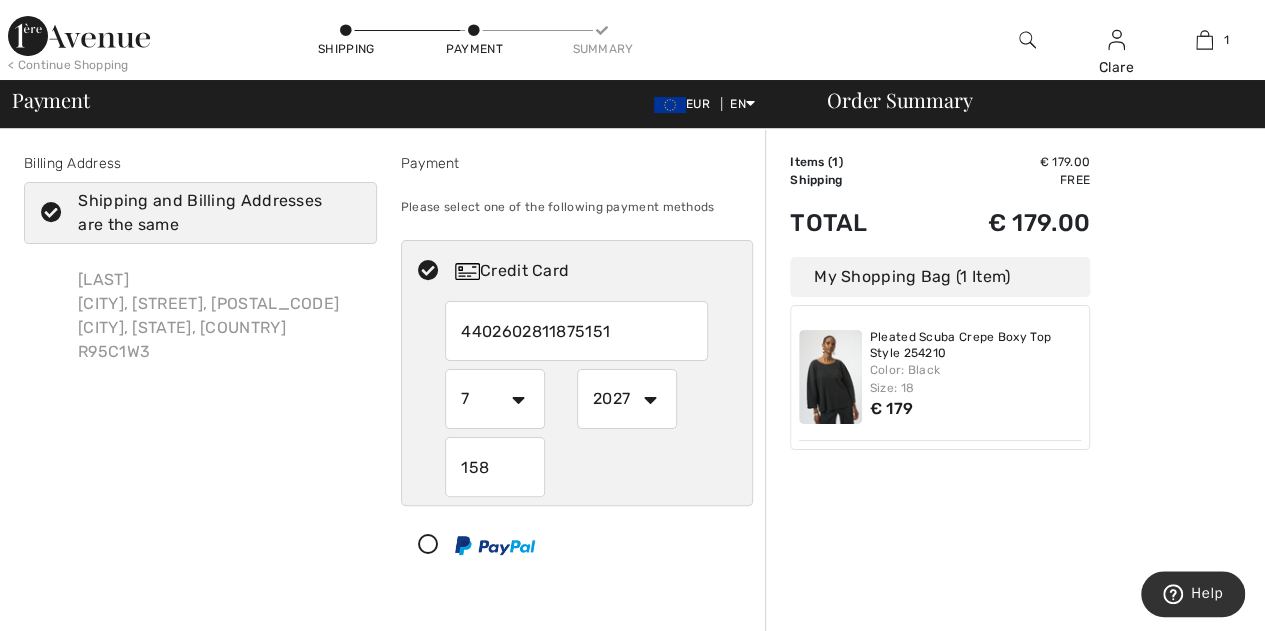 type on "158" 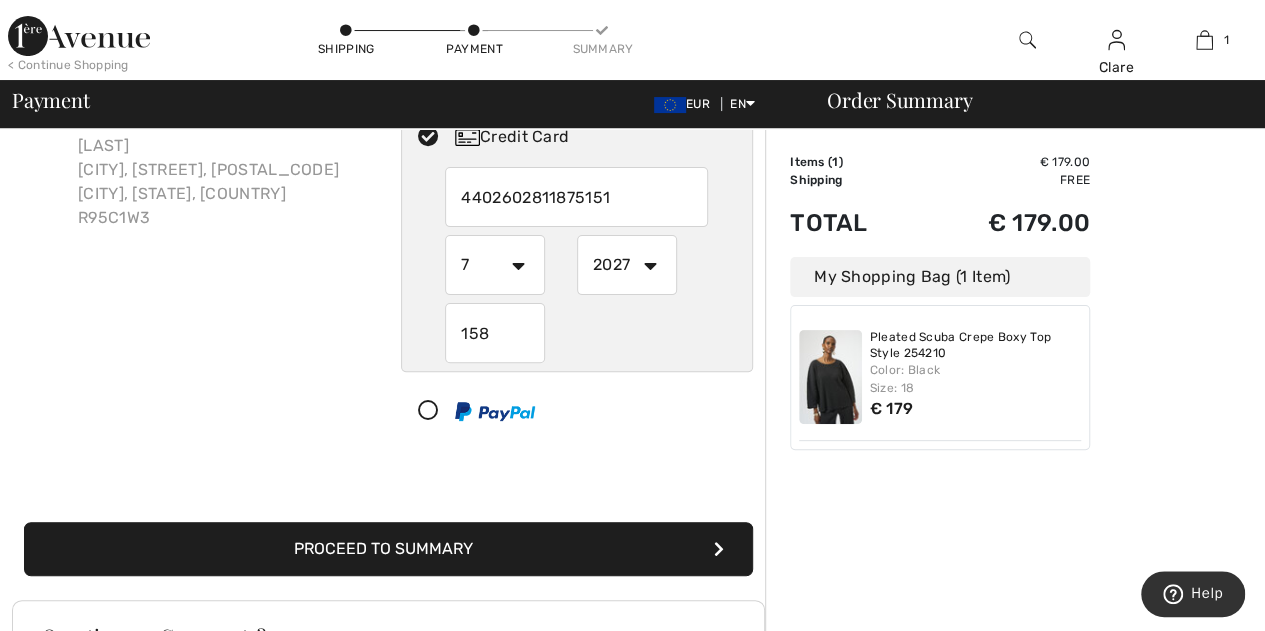scroll, scrollTop: 149, scrollLeft: 0, axis: vertical 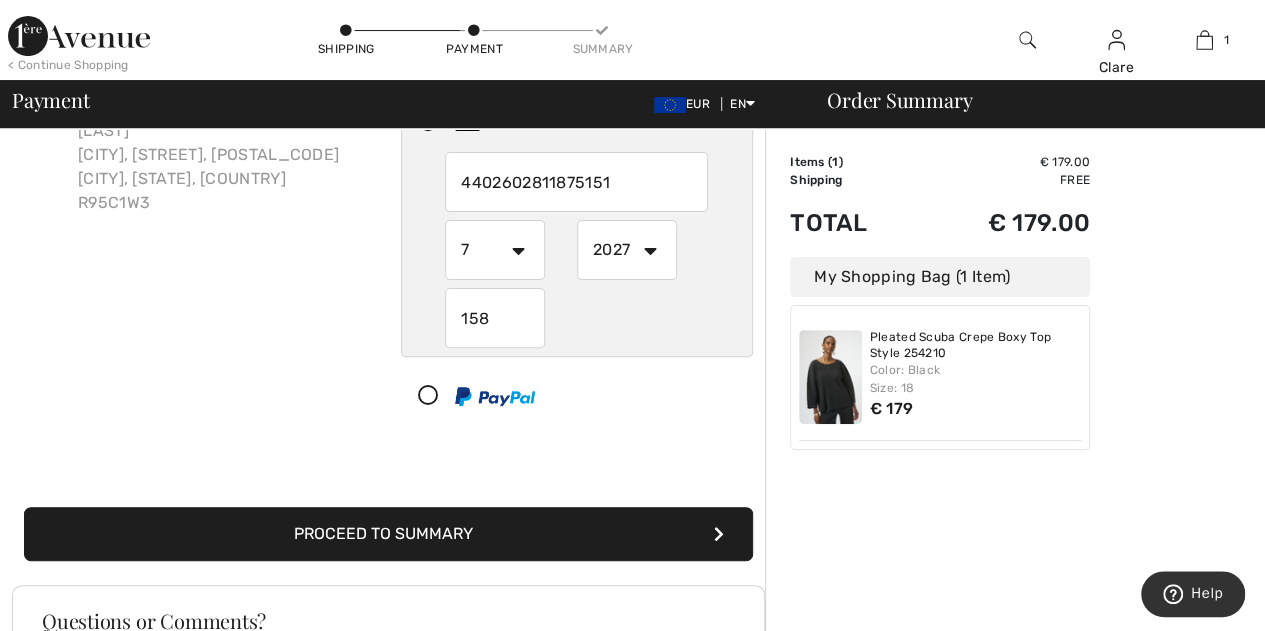 click on "Proceed to Summary" at bounding box center (388, 534) 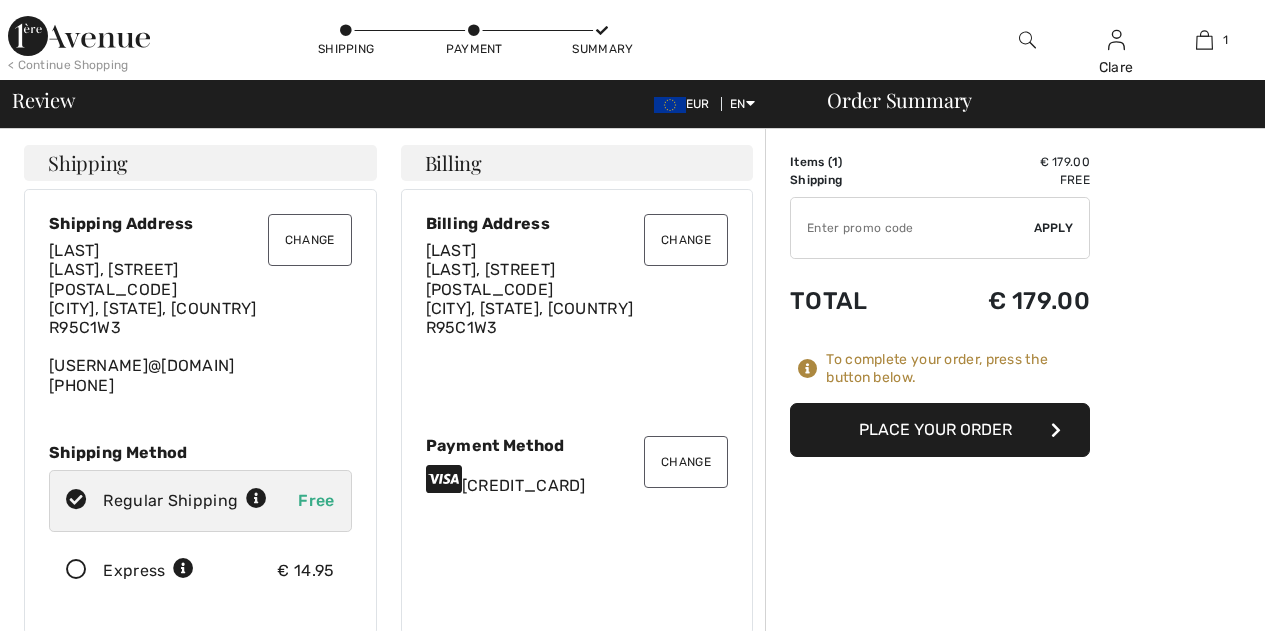 scroll, scrollTop: 0, scrollLeft: 0, axis: both 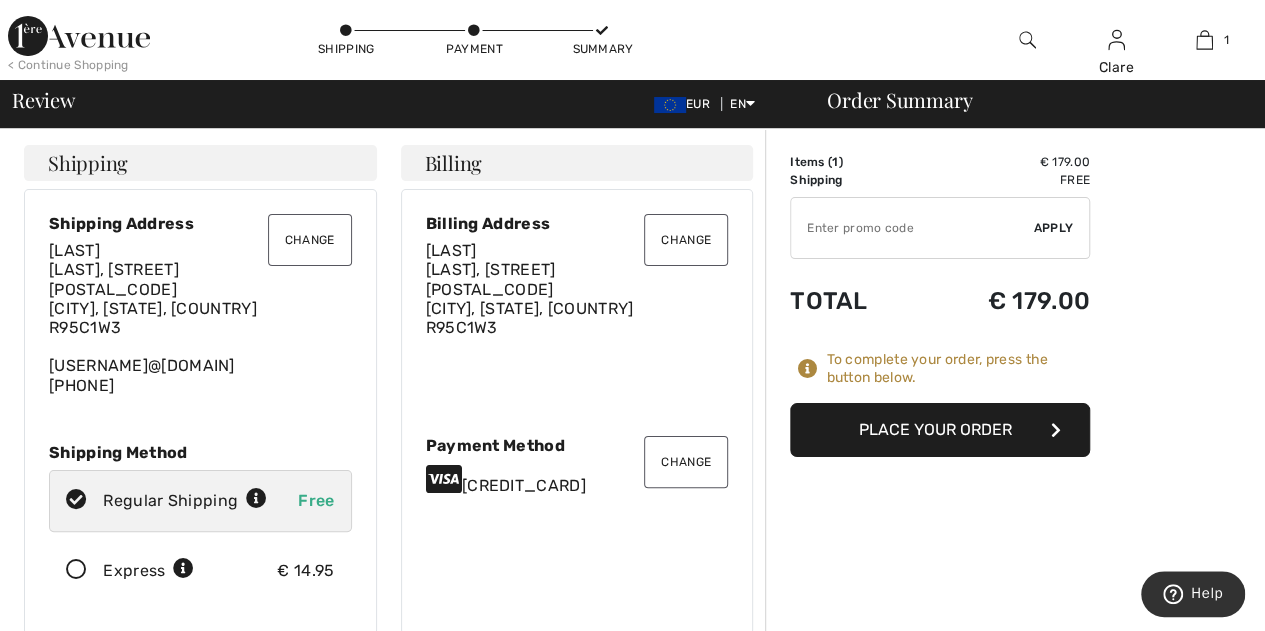 click on "Place Your Order" at bounding box center [940, 430] 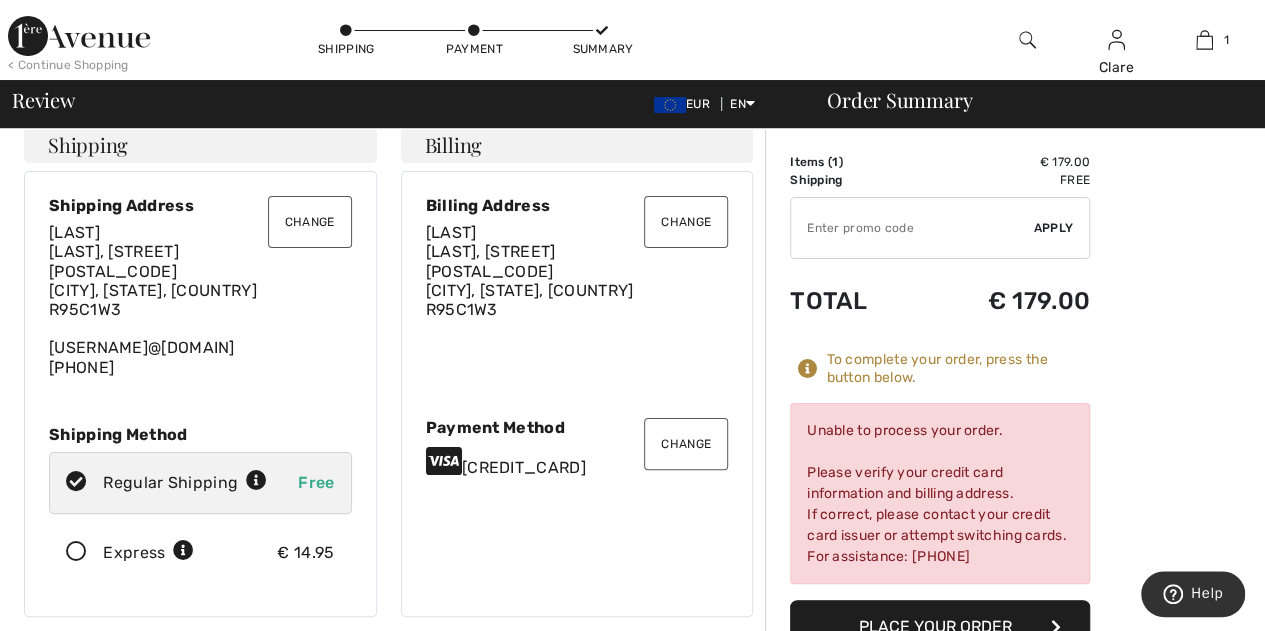 scroll, scrollTop: 0, scrollLeft: 0, axis: both 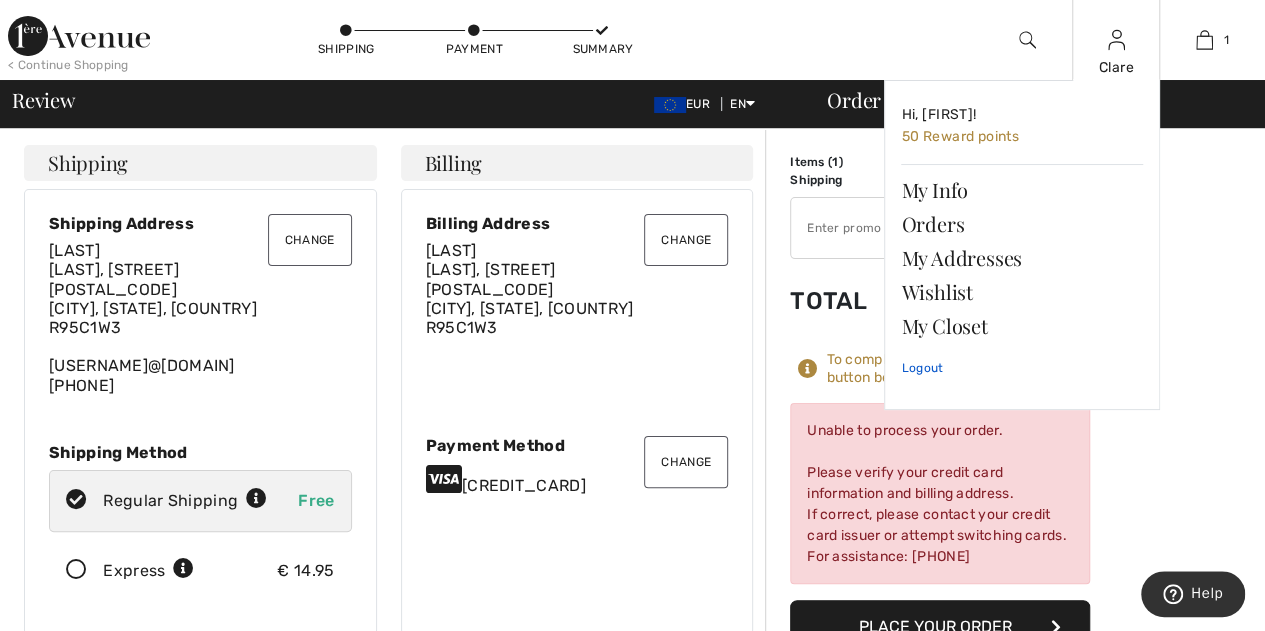 click on "Logout" at bounding box center [1022, 368] 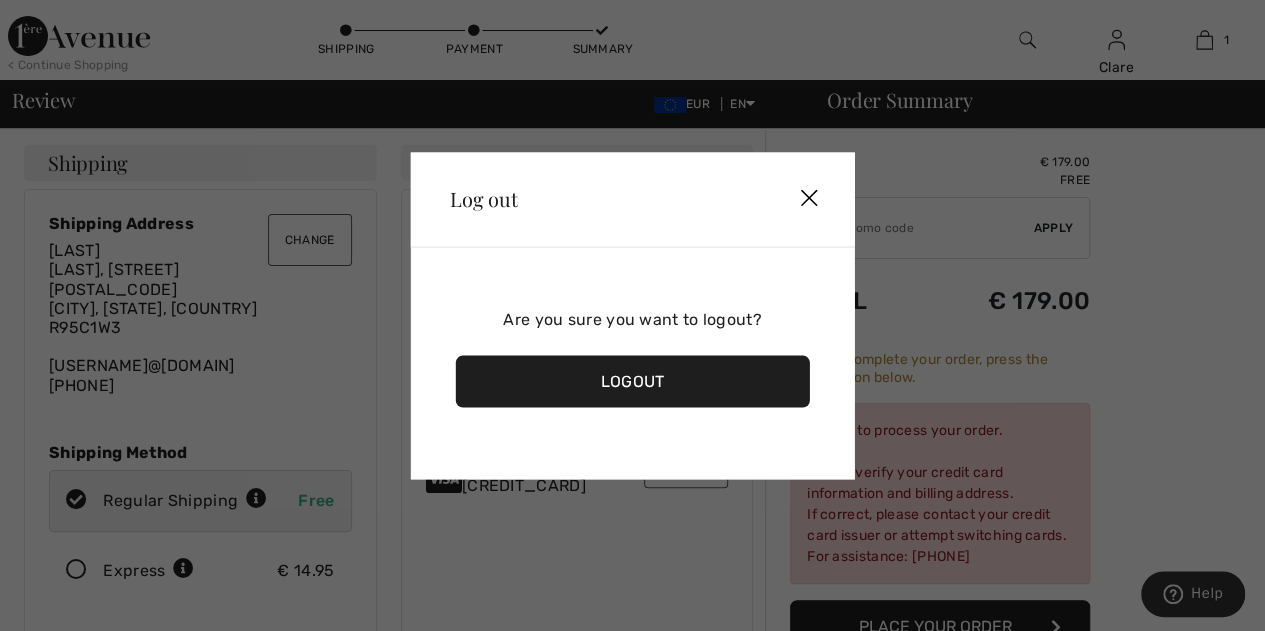 click on "Logout" at bounding box center [632, 381] 